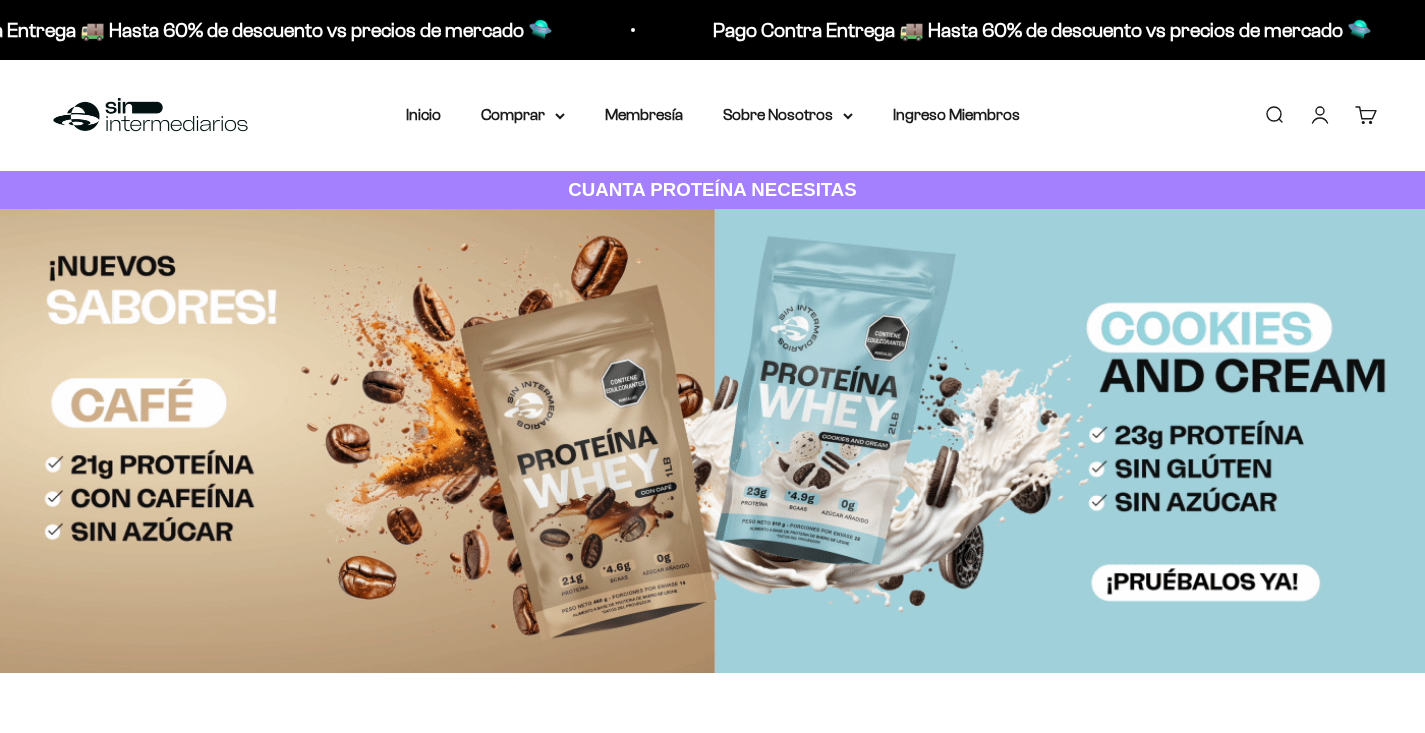 scroll, scrollTop: 15, scrollLeft: 0, axis: vertical 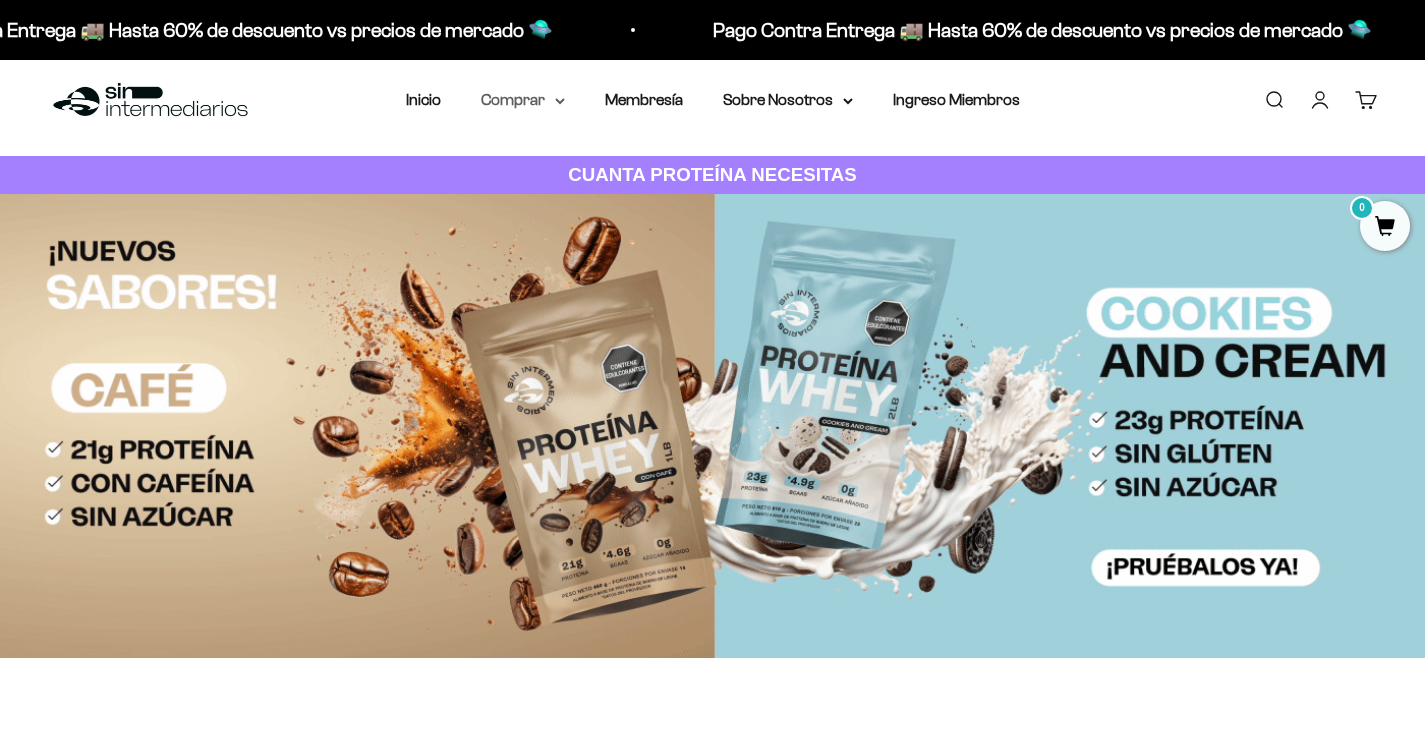 click on "Comprar" at bounding box center (523, 100) 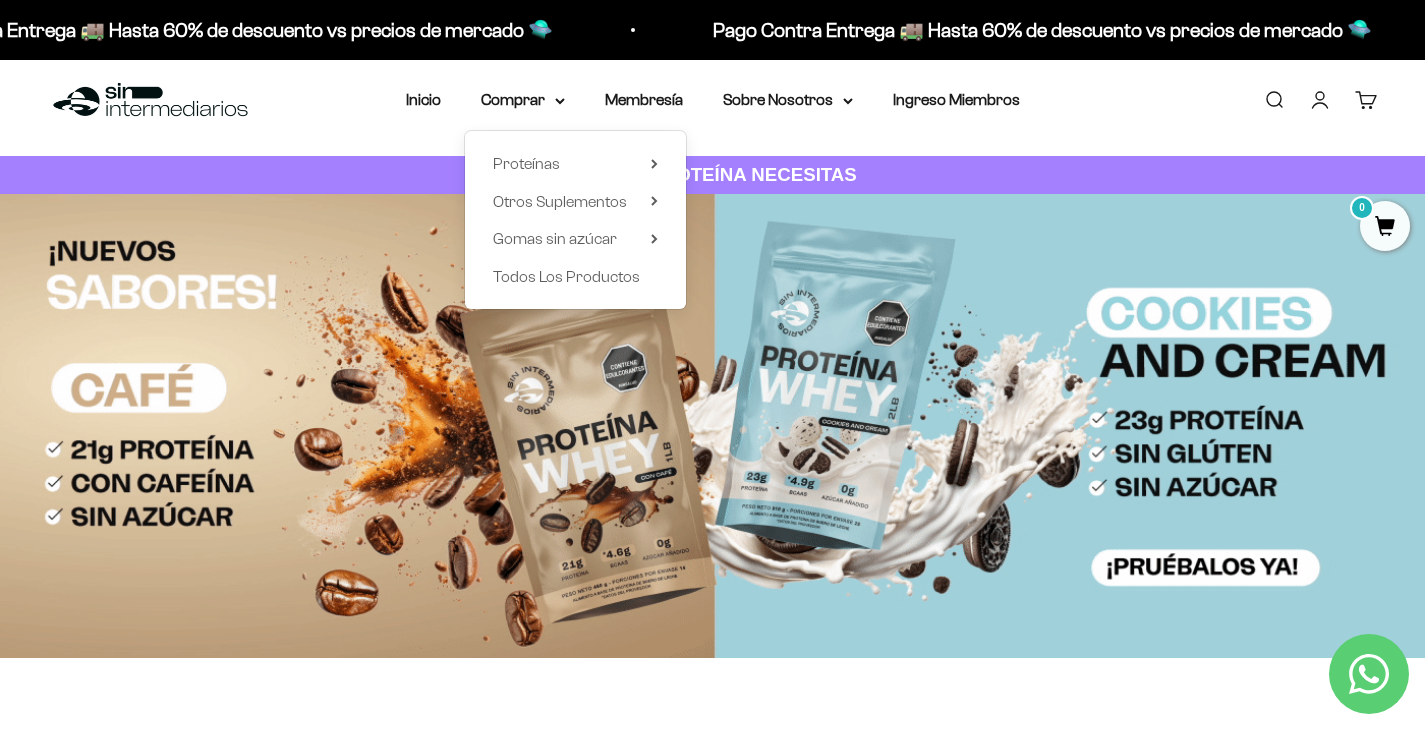 click on "Proteínas
Ver Todos
Whey
Iso
Vegan
Shaker" at bounding box center [575, 220] 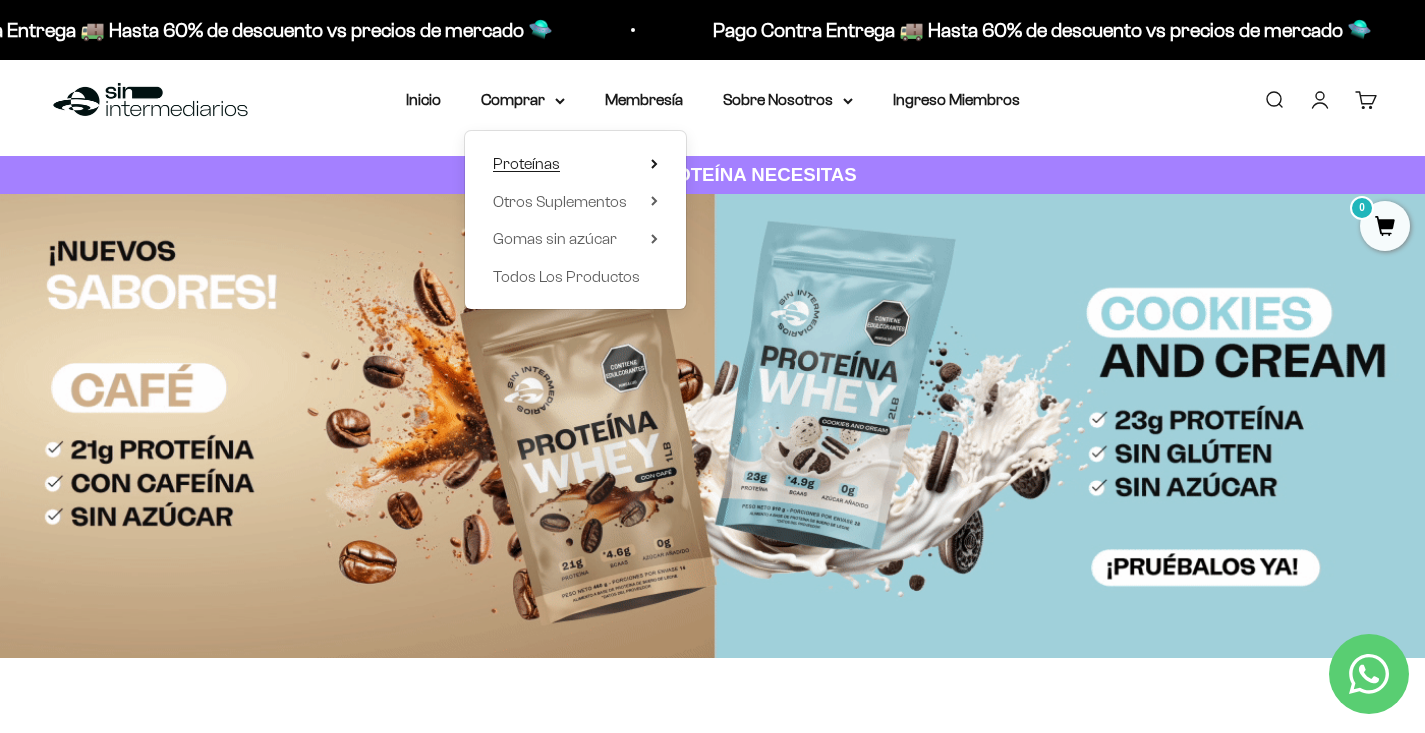 click on "Proteínas" at bounding box center (575, 164) 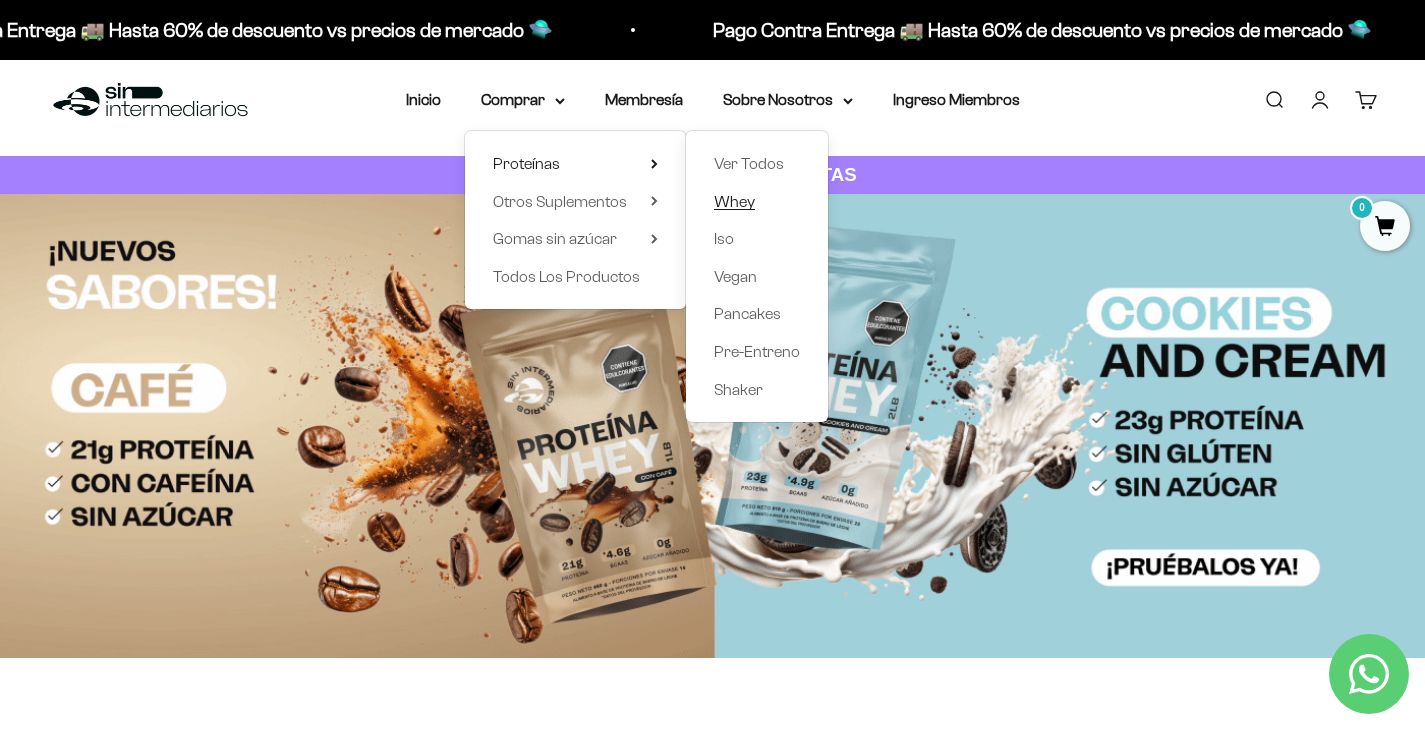 click on "Whey" at bounding box center [757, 202] 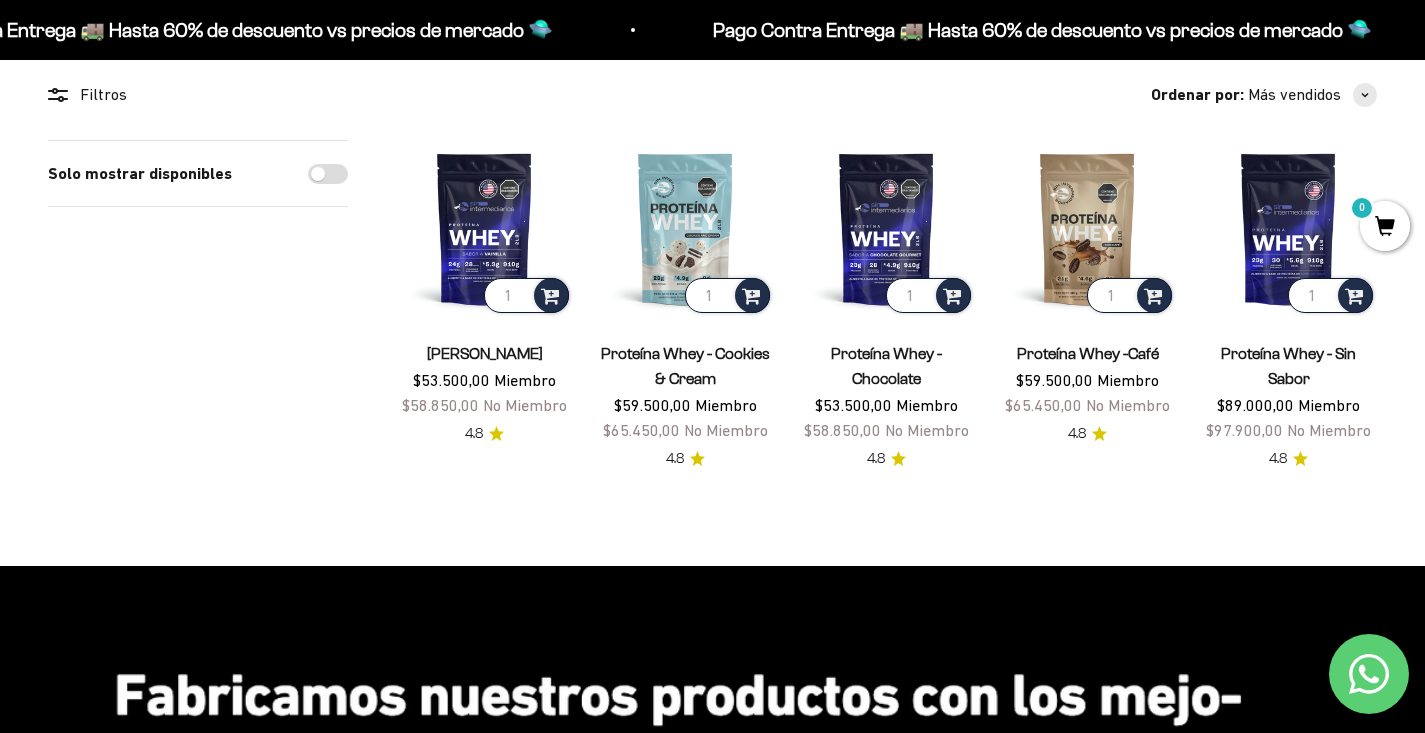 scroll, scrollTop: 175, scrollLeft: 0, axis: vertical 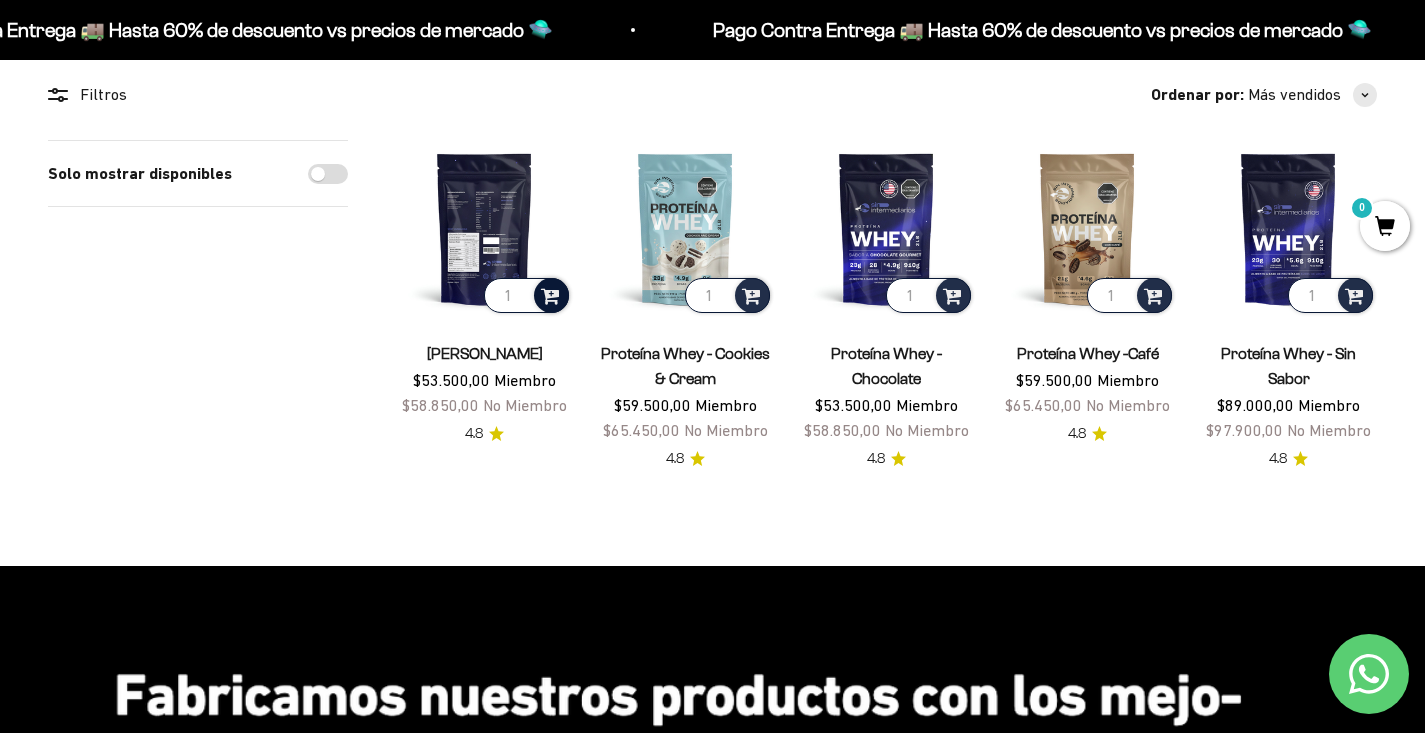 click at bounding box center [550, 294] 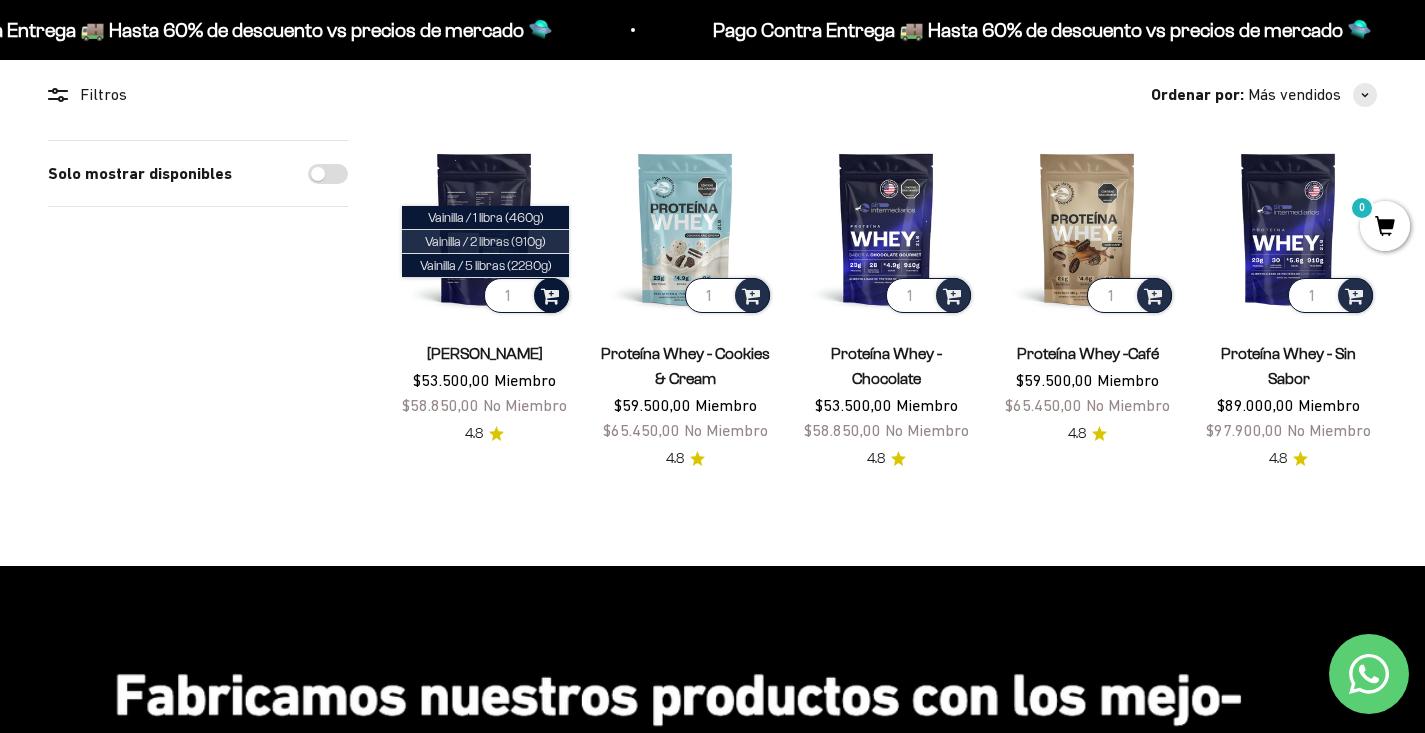 click on "Vainilla / 2 libras (910g)" at bounding box center [485, 241] 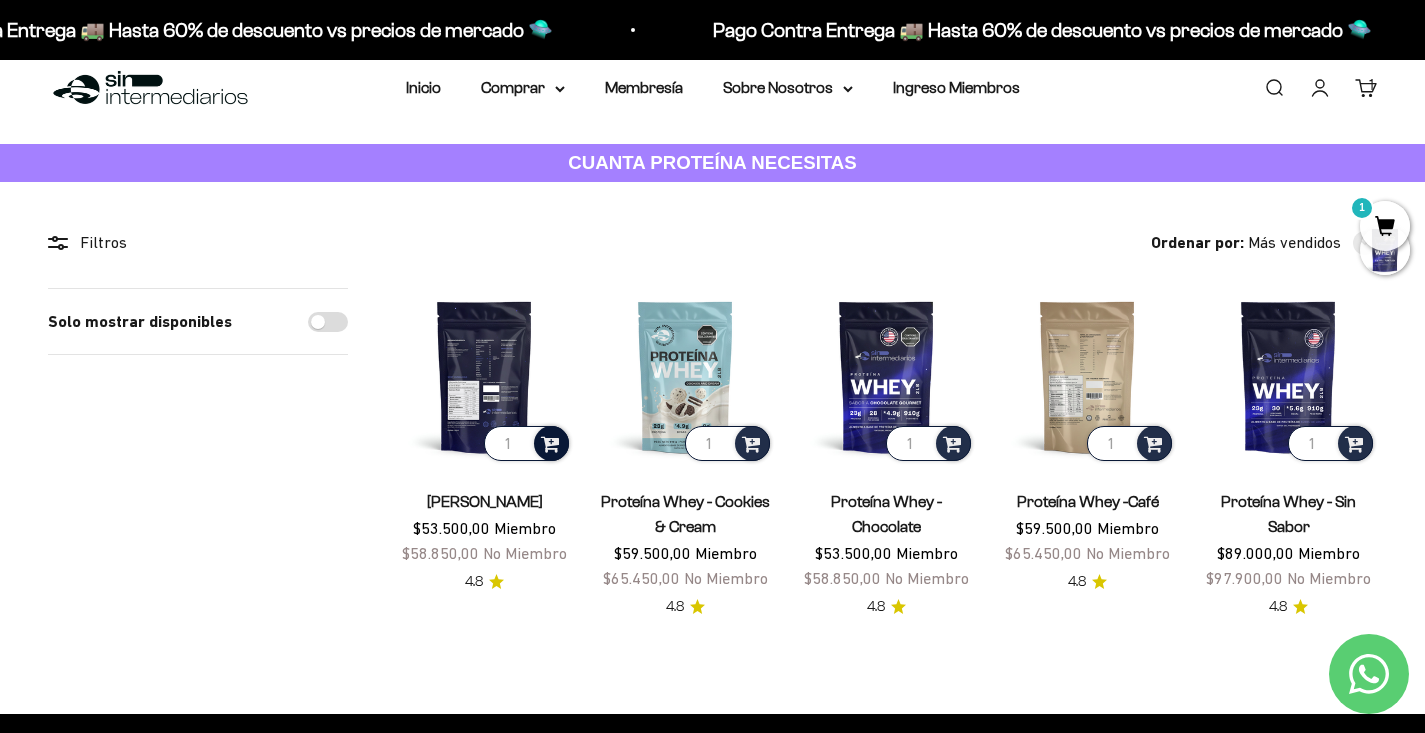 scroll, scrollTop: 22, scrollLeft: 0, axis: vertical 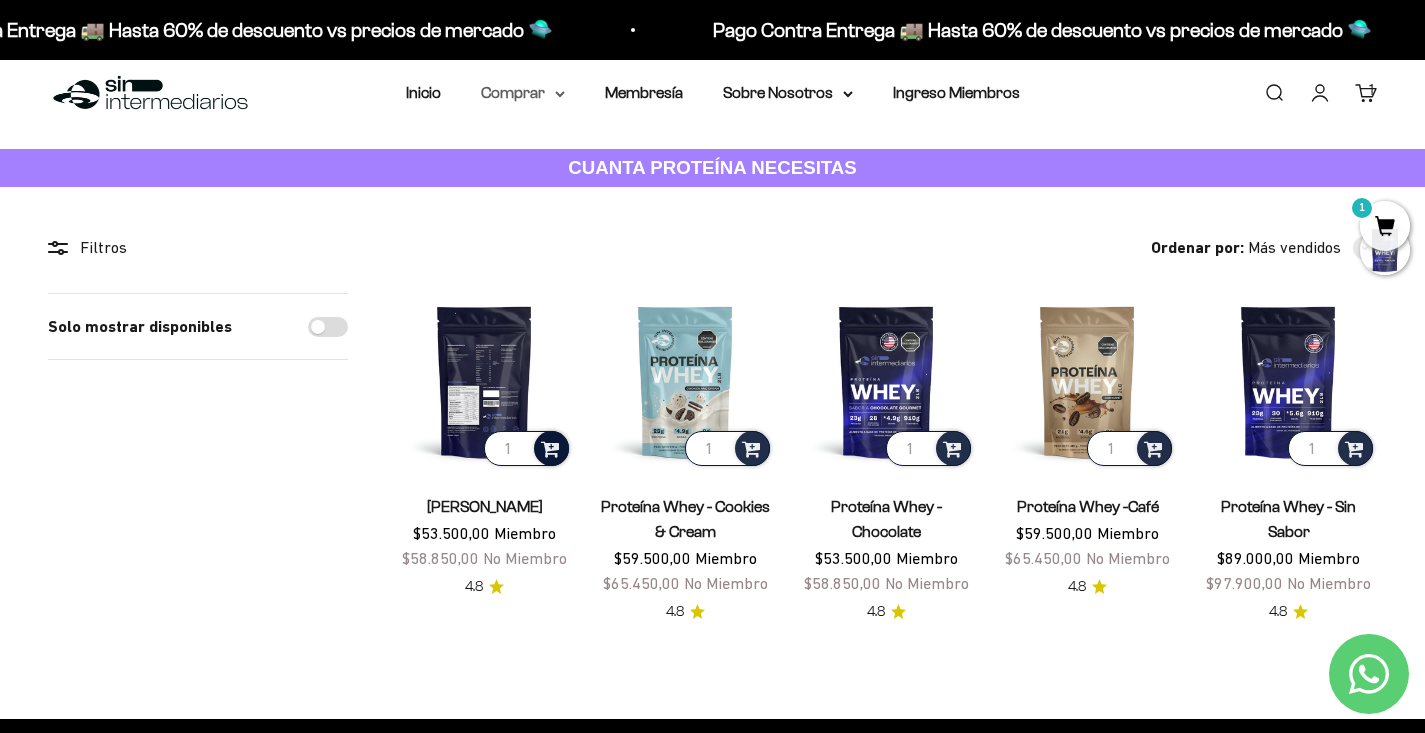 click on "Comprar" at bounding box center [523, 93] 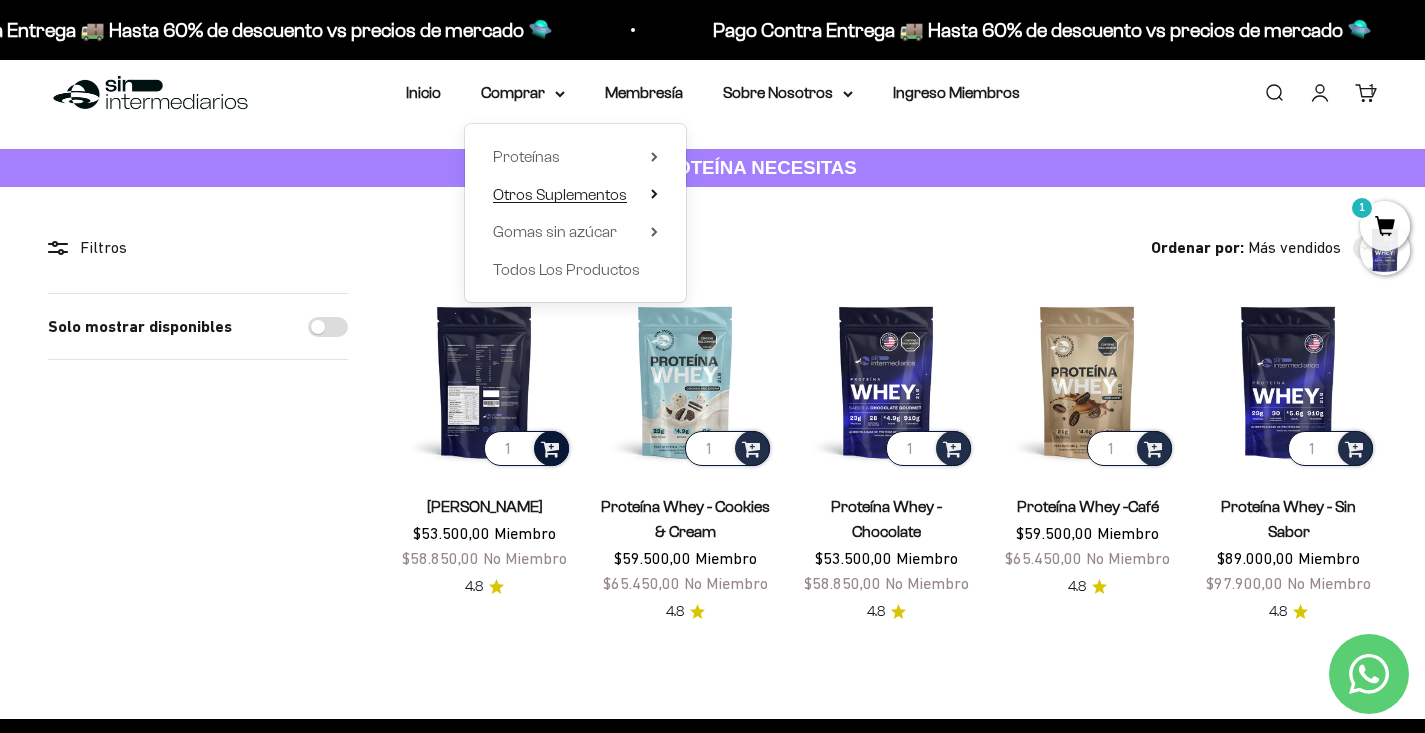 click on "Otros Suplementos" at bounding box center (560, 194) 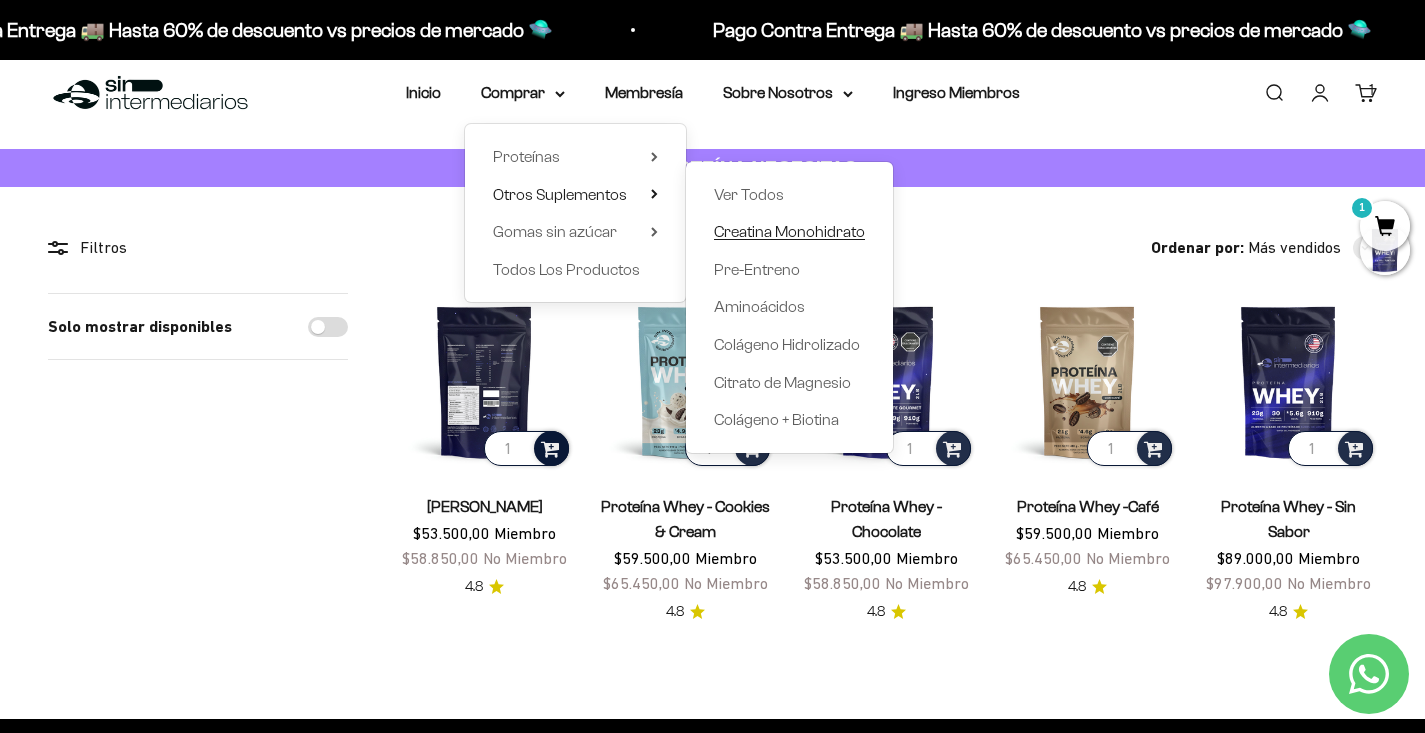 click on "Creatina Monohidrato" at bounding box center [789, 231] 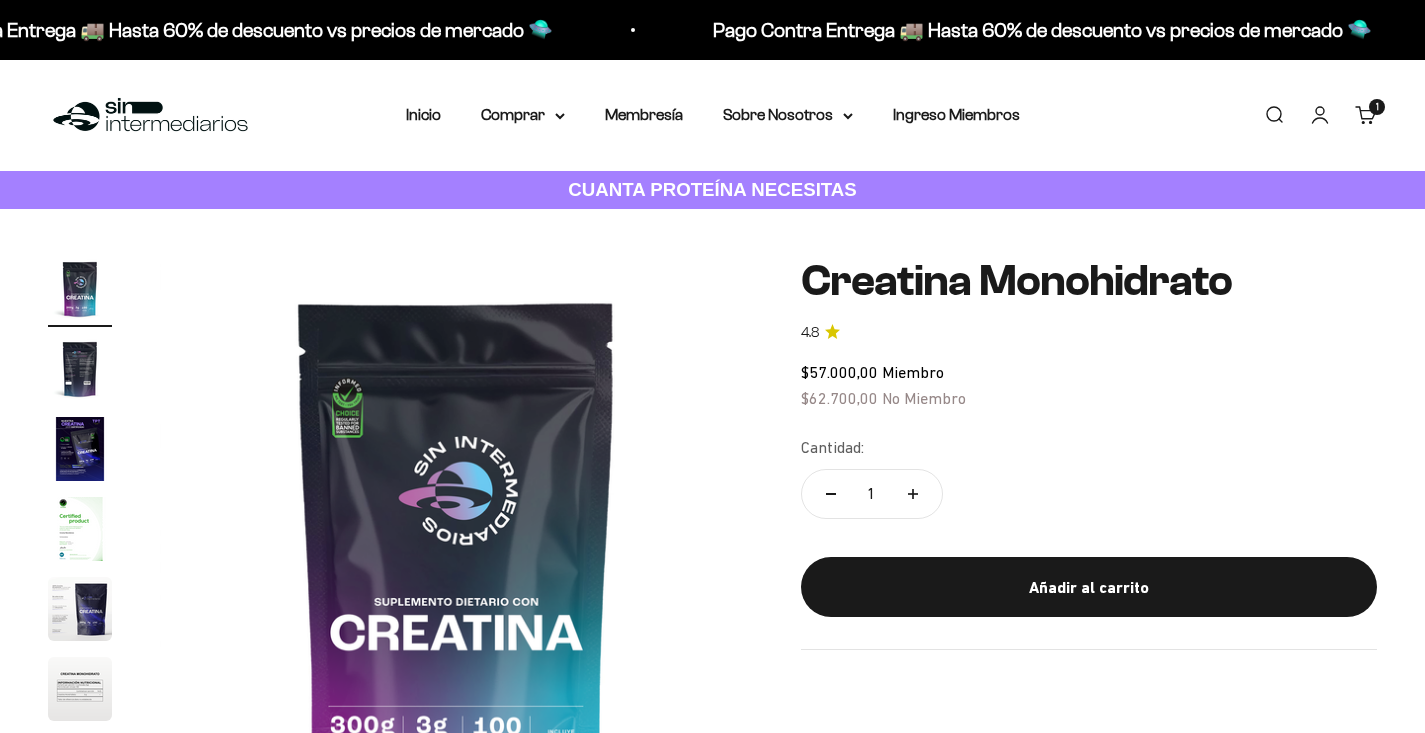 scroll, scrollTop: 34, scrollLeft: 0, axis: vertical 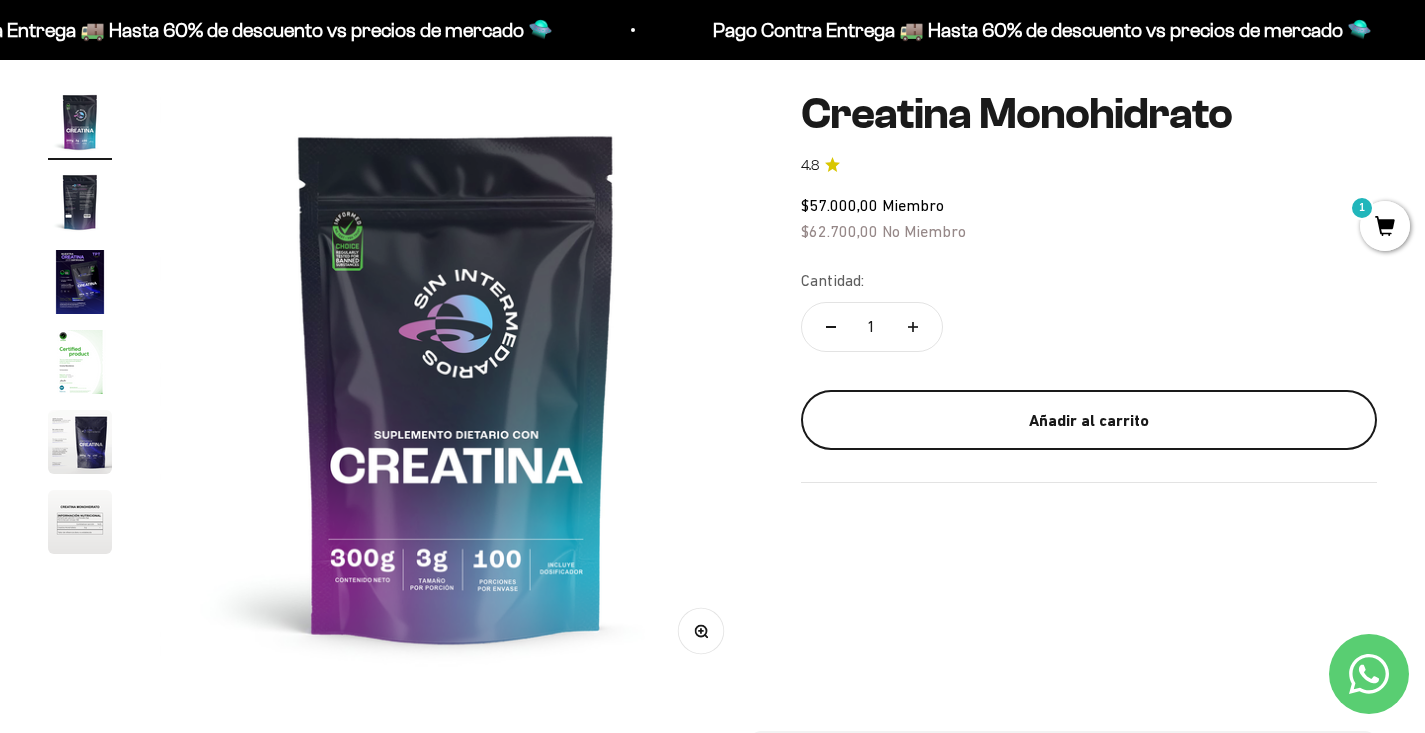click on "Añadir al carrito" at bounding box center [1089, 421] 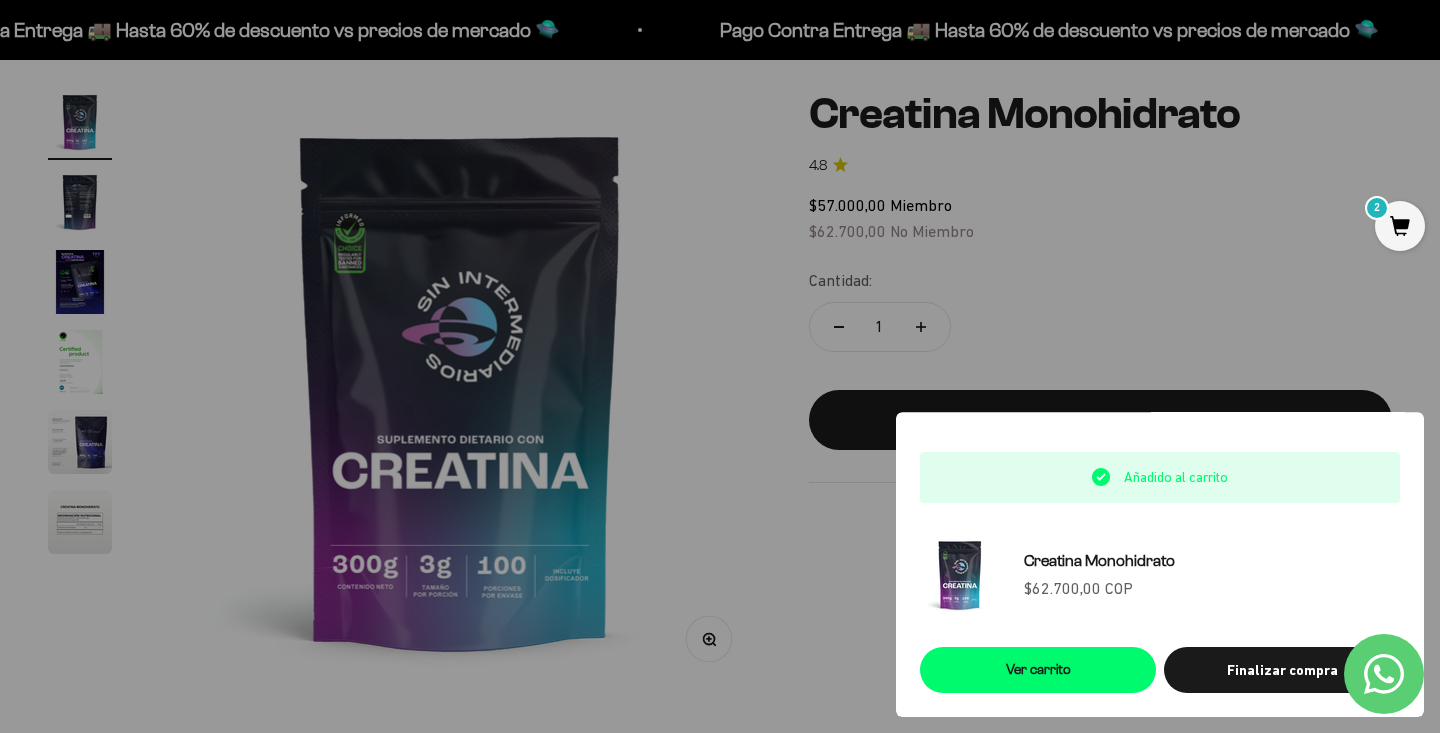 click at bounding box center (720, 366) 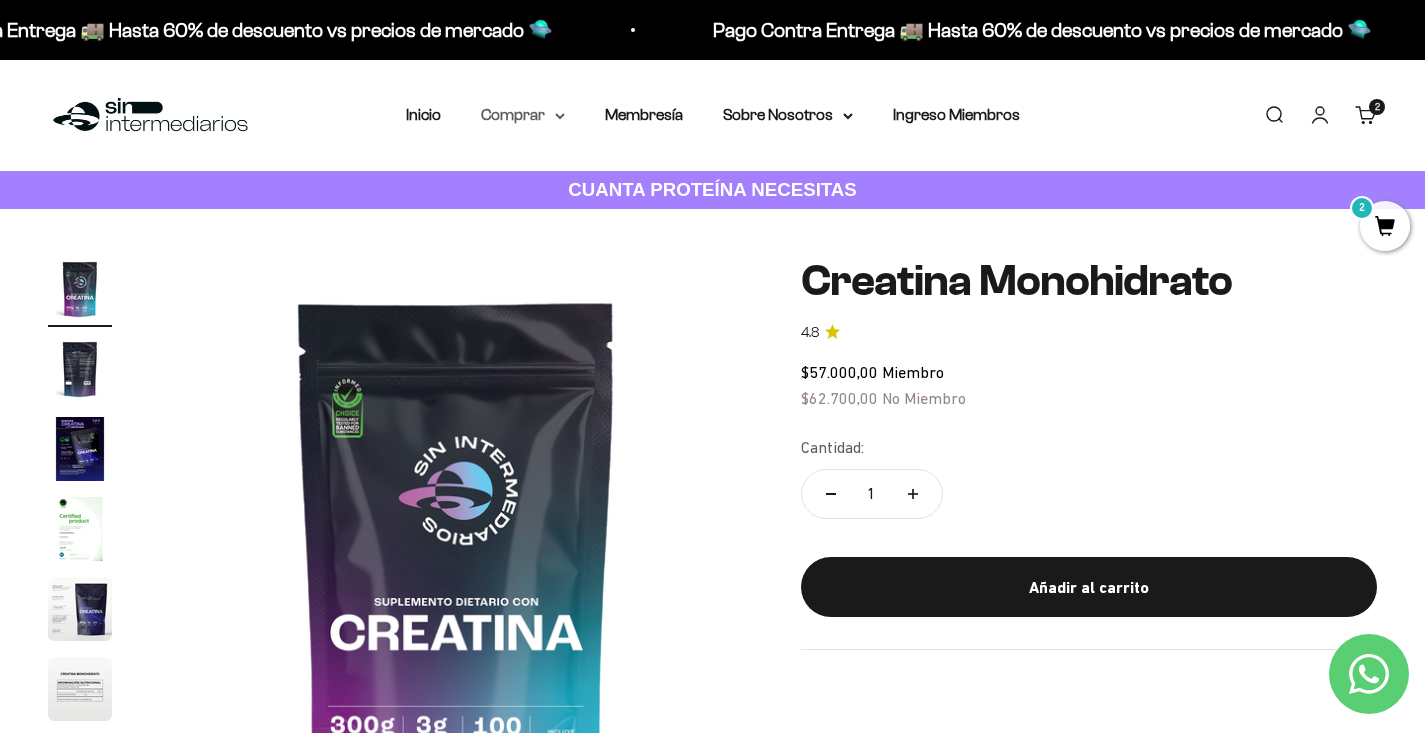 scroll, scrollTop: 0, scrollLeft: 0, axis: both 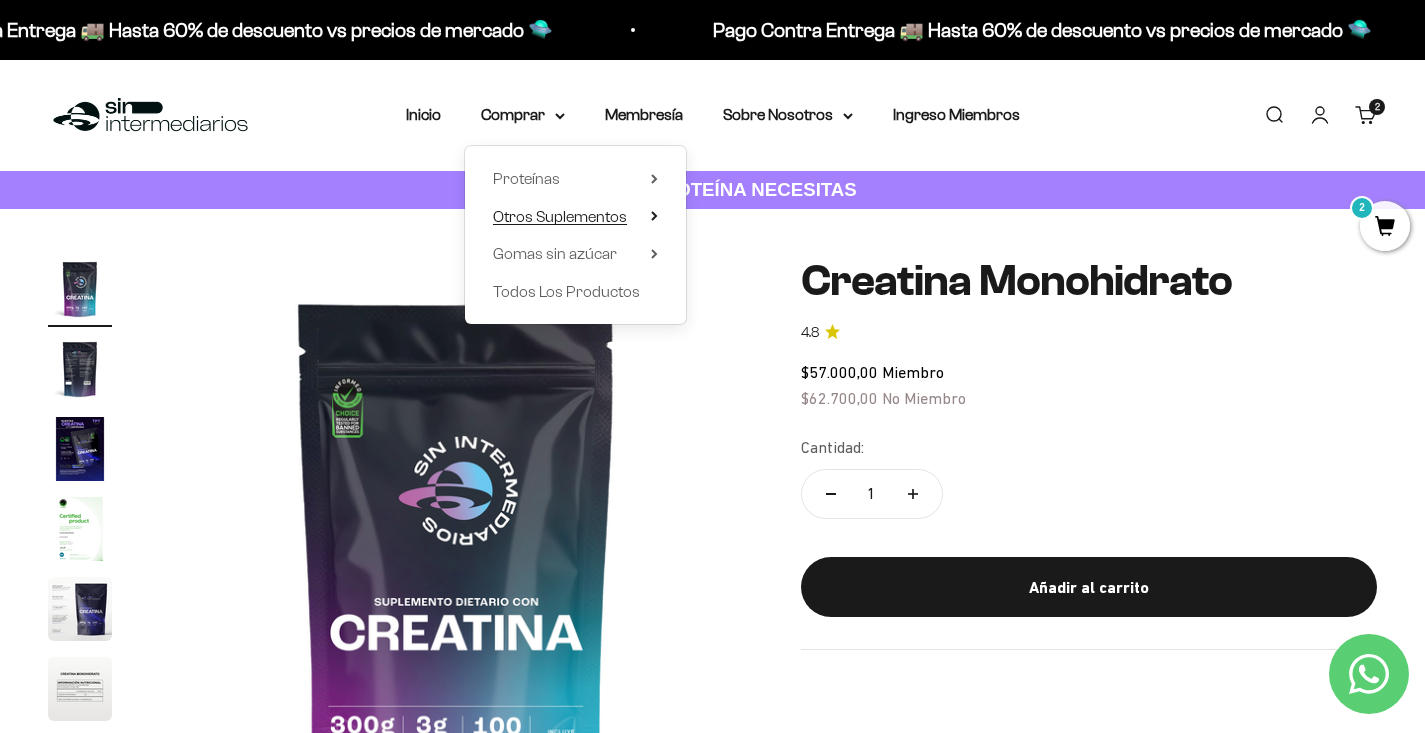 click 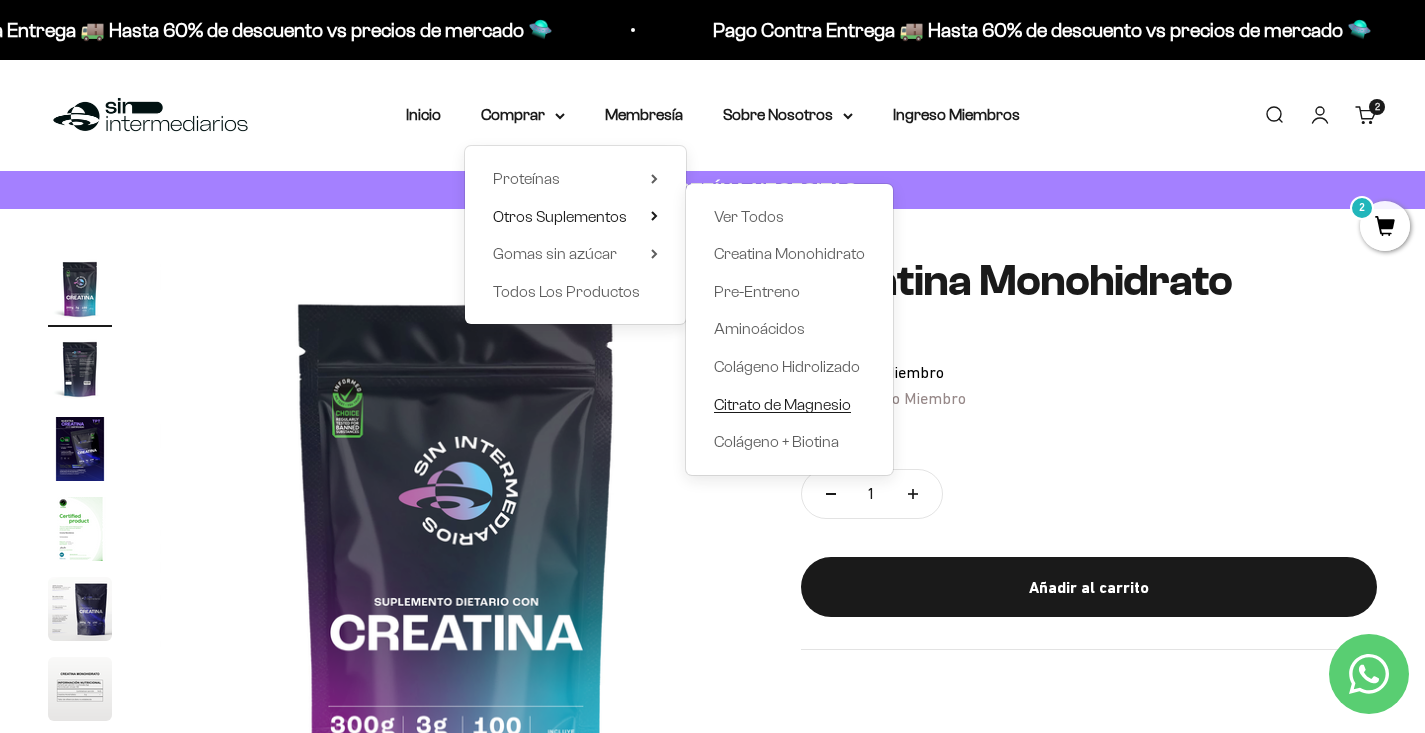 click on "Citrato de Magnesio" at bounding box center (782, 404) 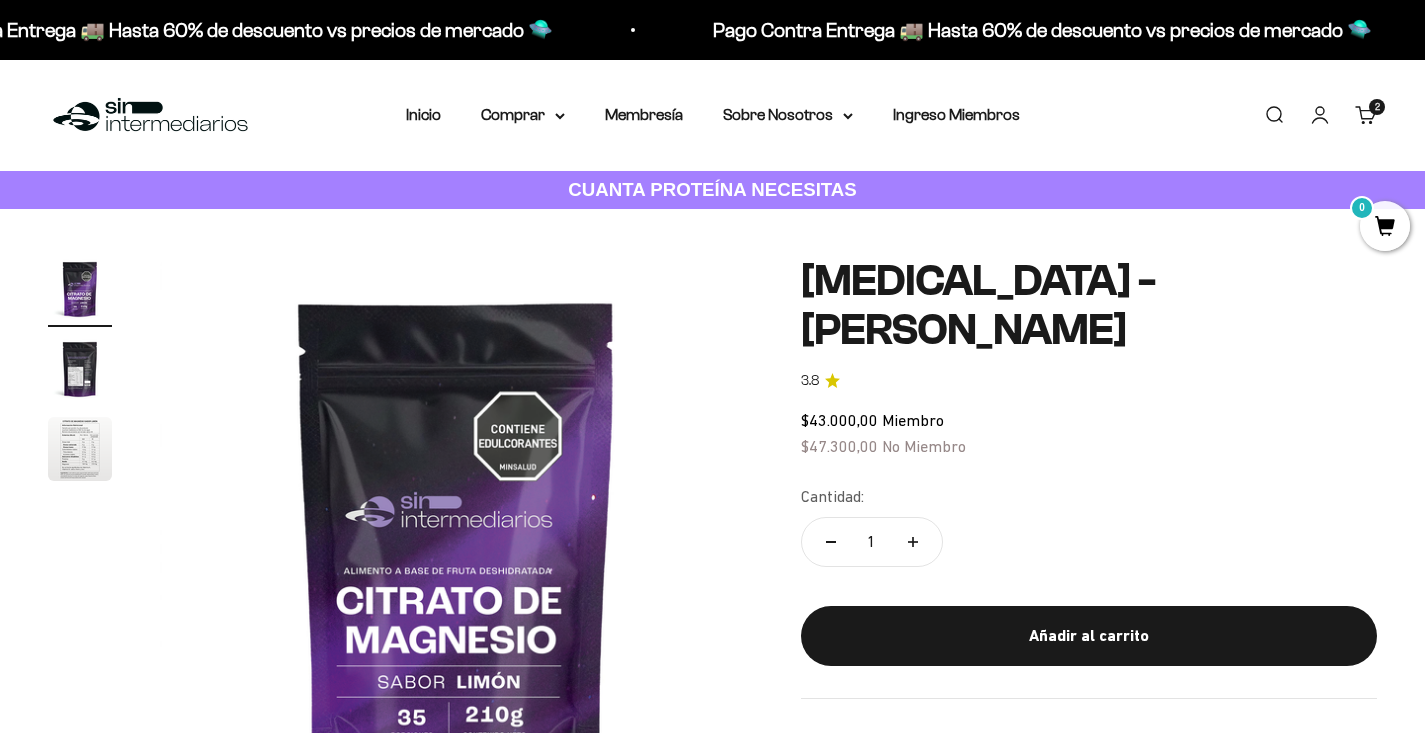 scroll, scrollTop: 0, scrollLeft: 0, axis: both 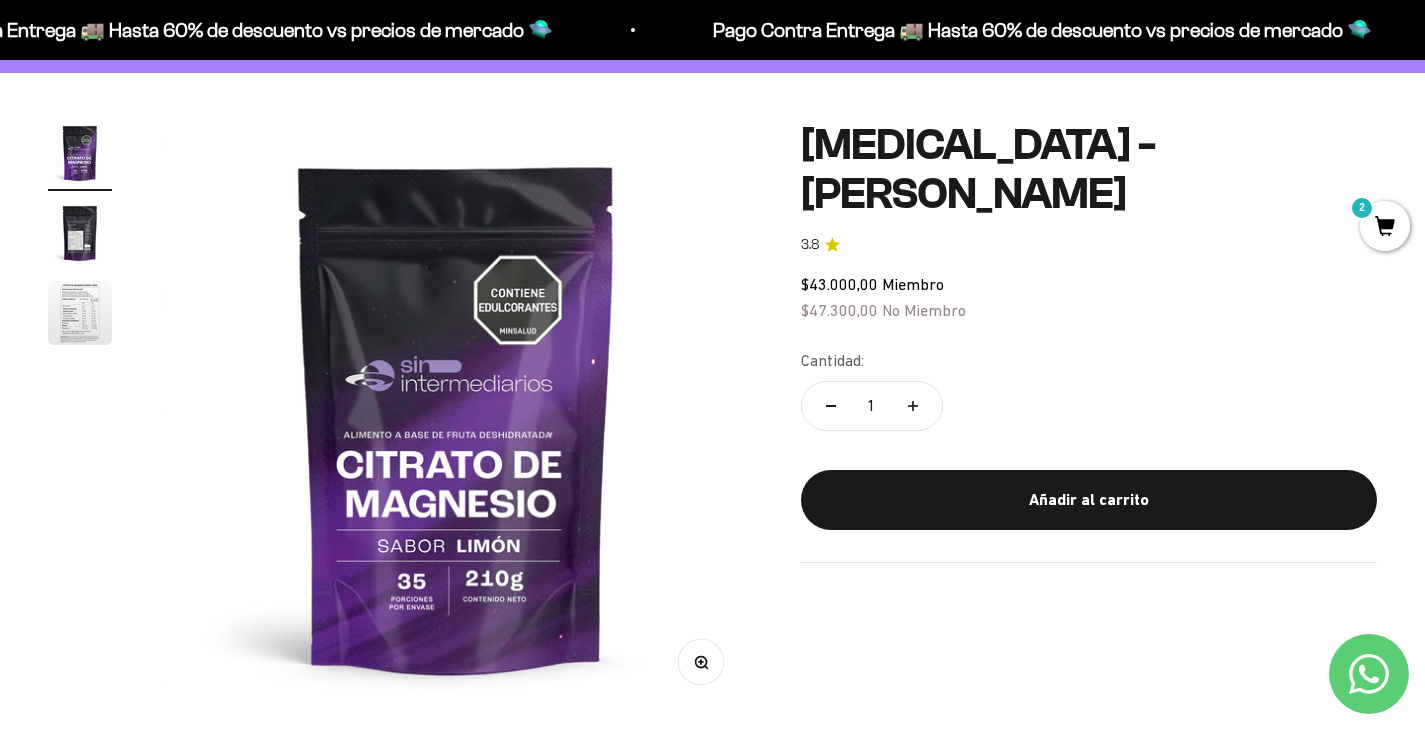 click at bounding box center (80, 233) 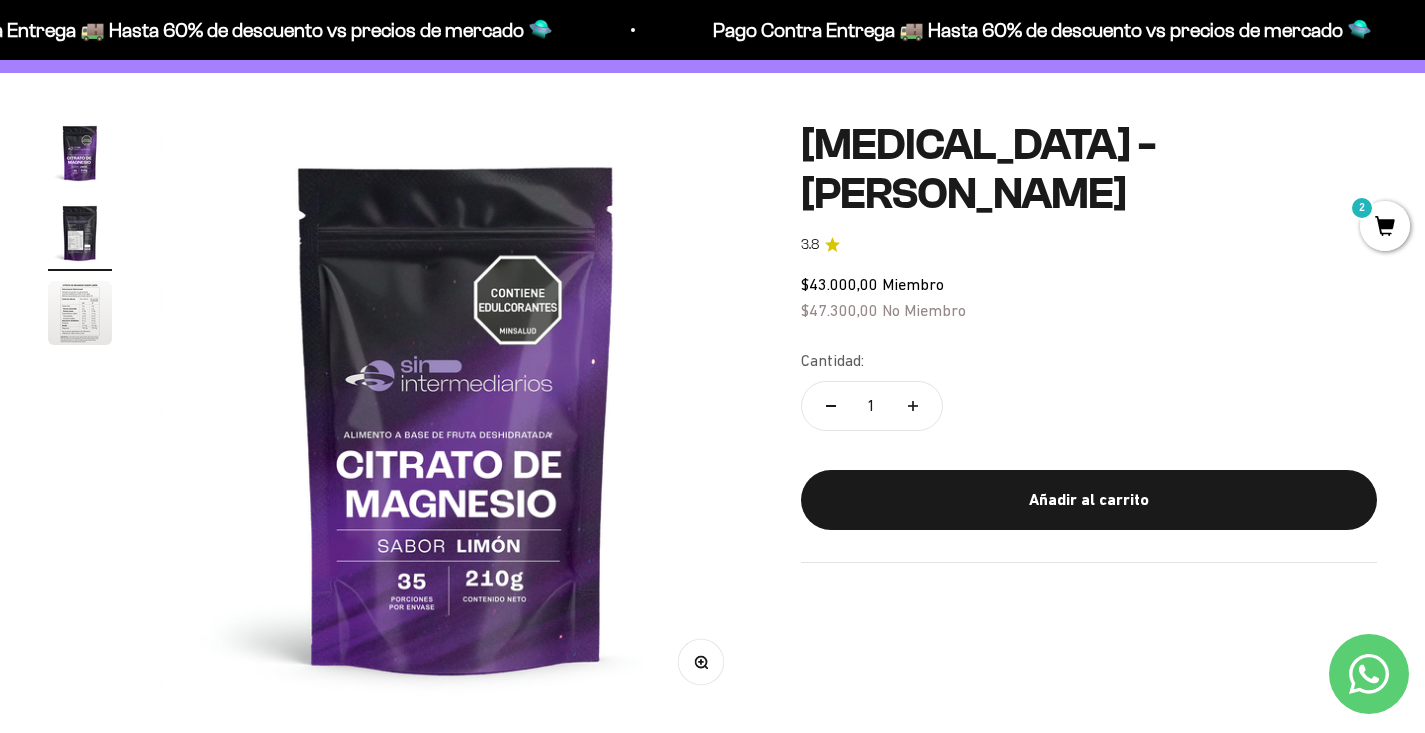 scroll, scrollTop: 0, scrollLeft: 617, axis: horizontal 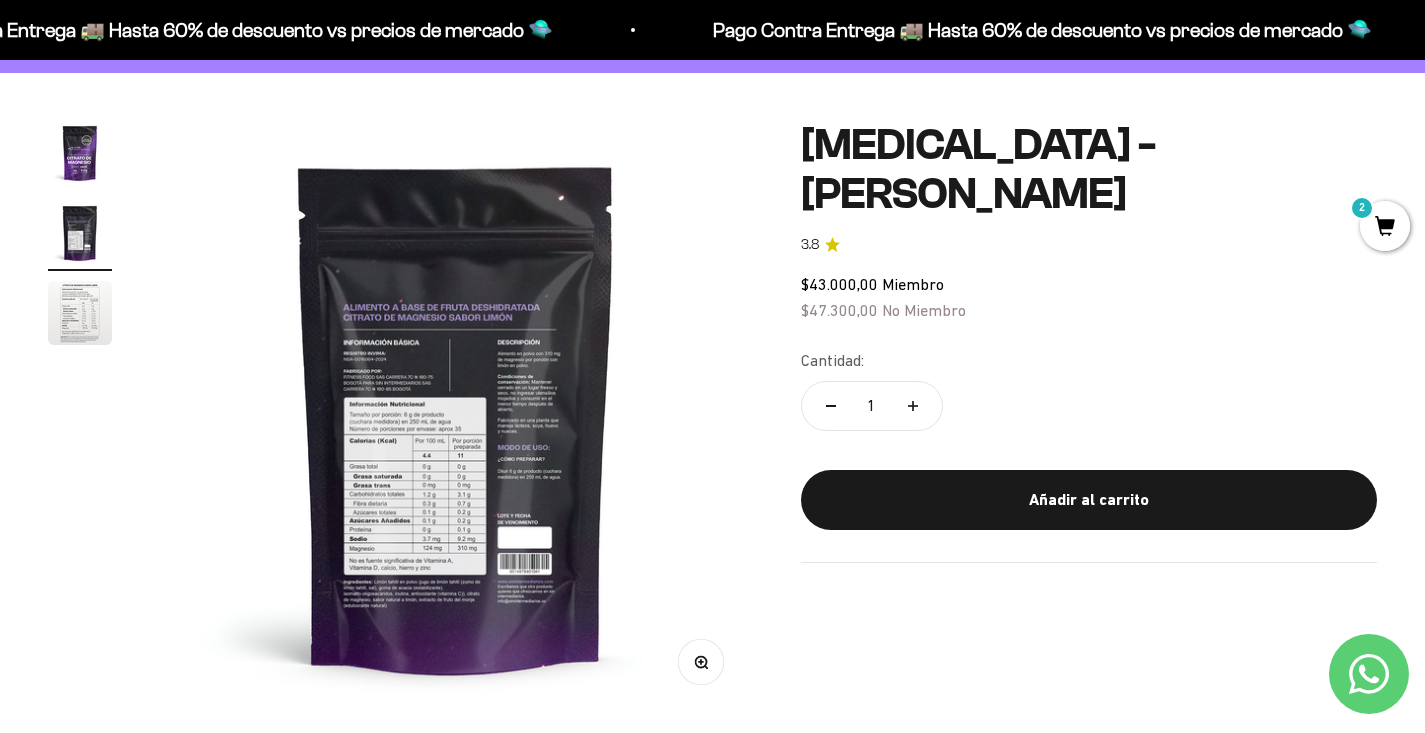 click at bounding box center [456, 417] 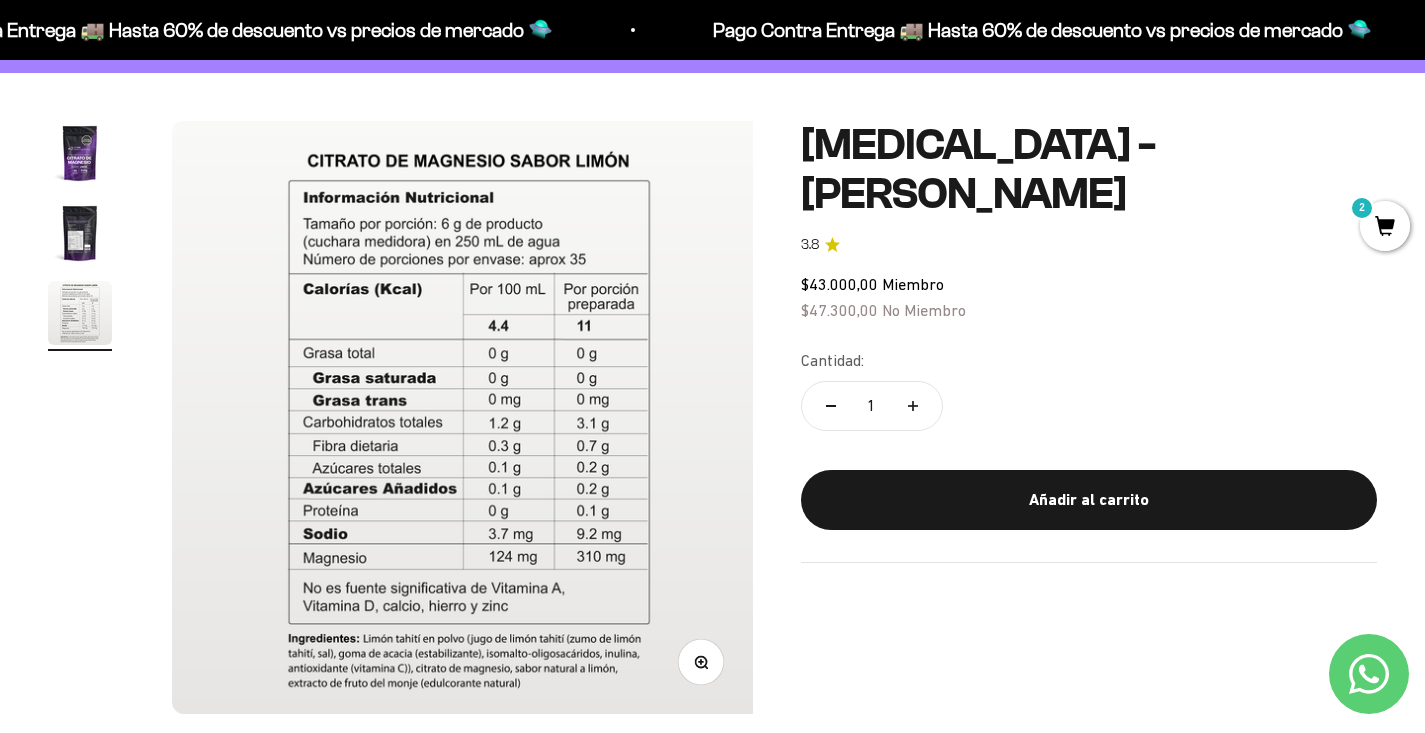 scroll, scrollTop: 0, scrollLeft: 1233, axis: horizontal 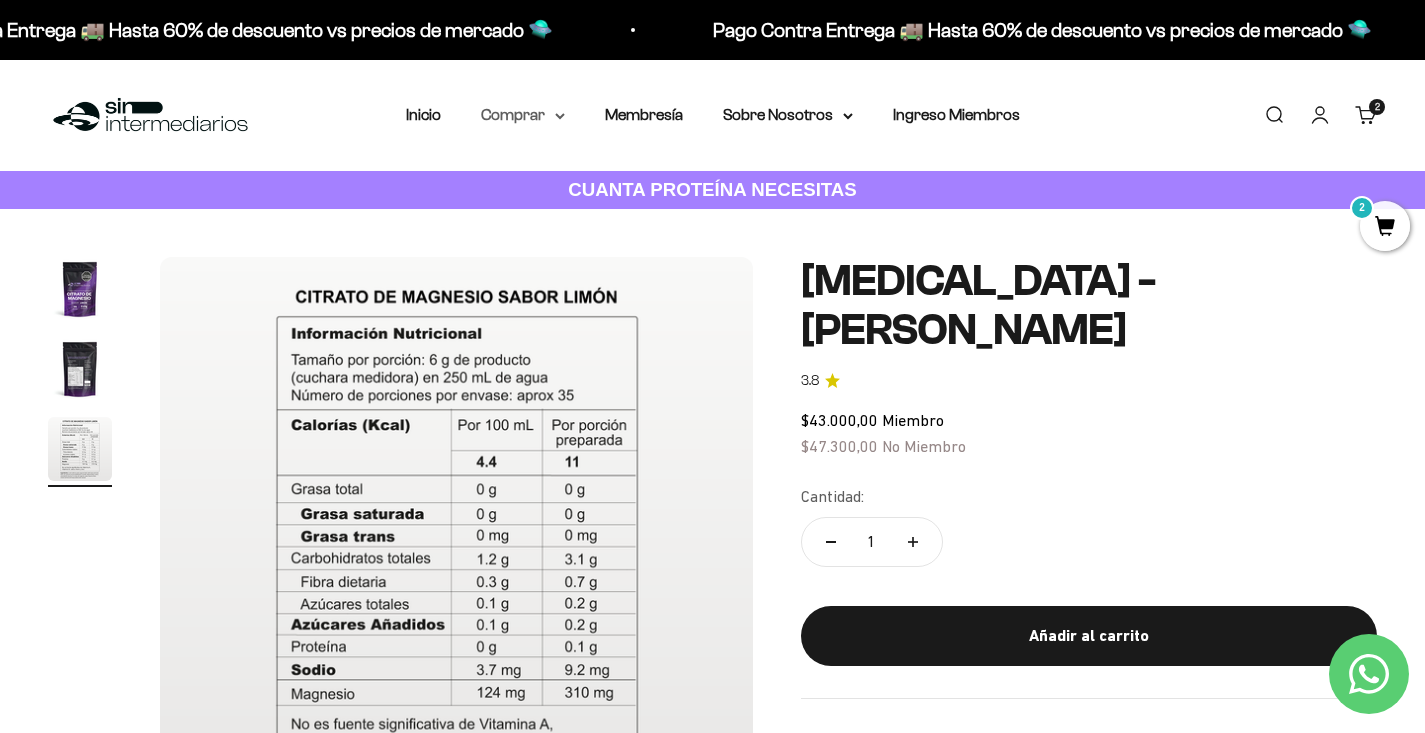 click on "Comprar" at bounding box center [523, 115] 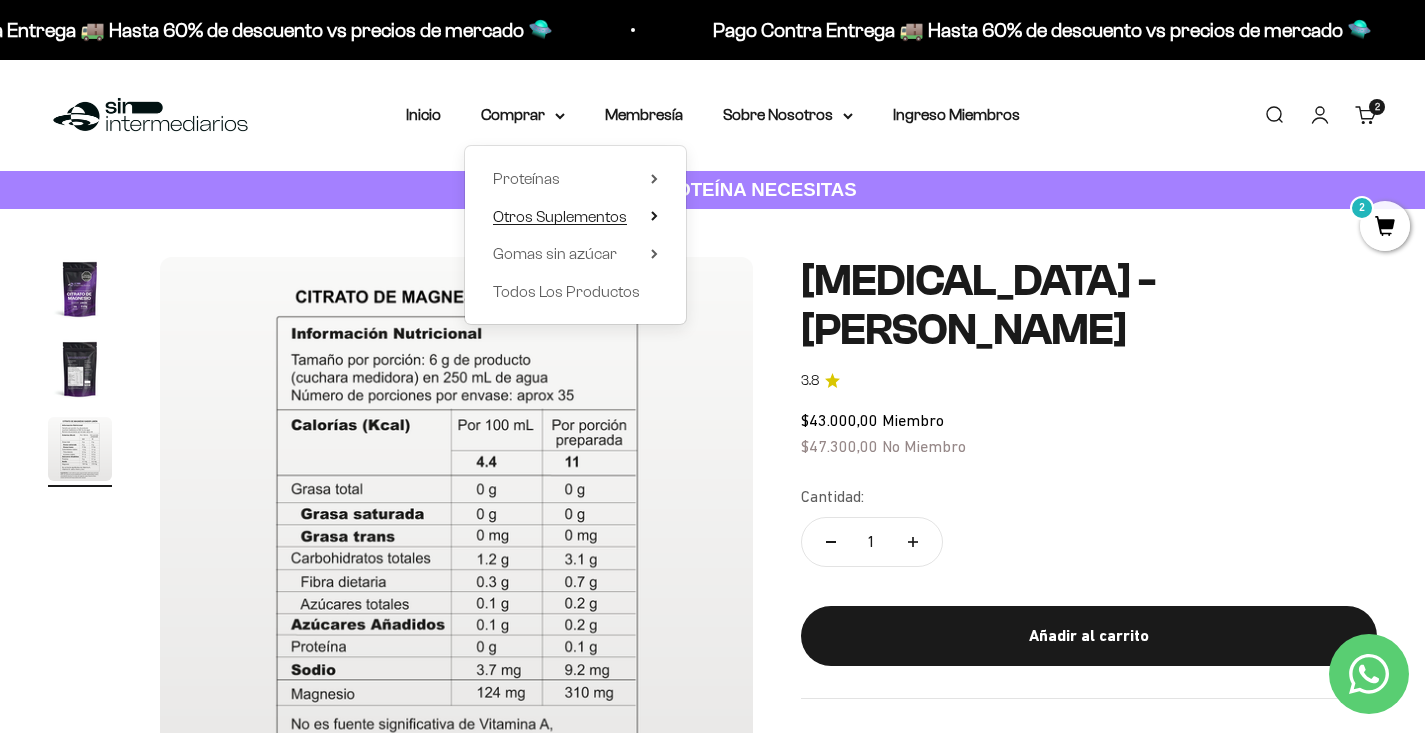click on "Otros Suplementos" at bounding box center (575, 217) 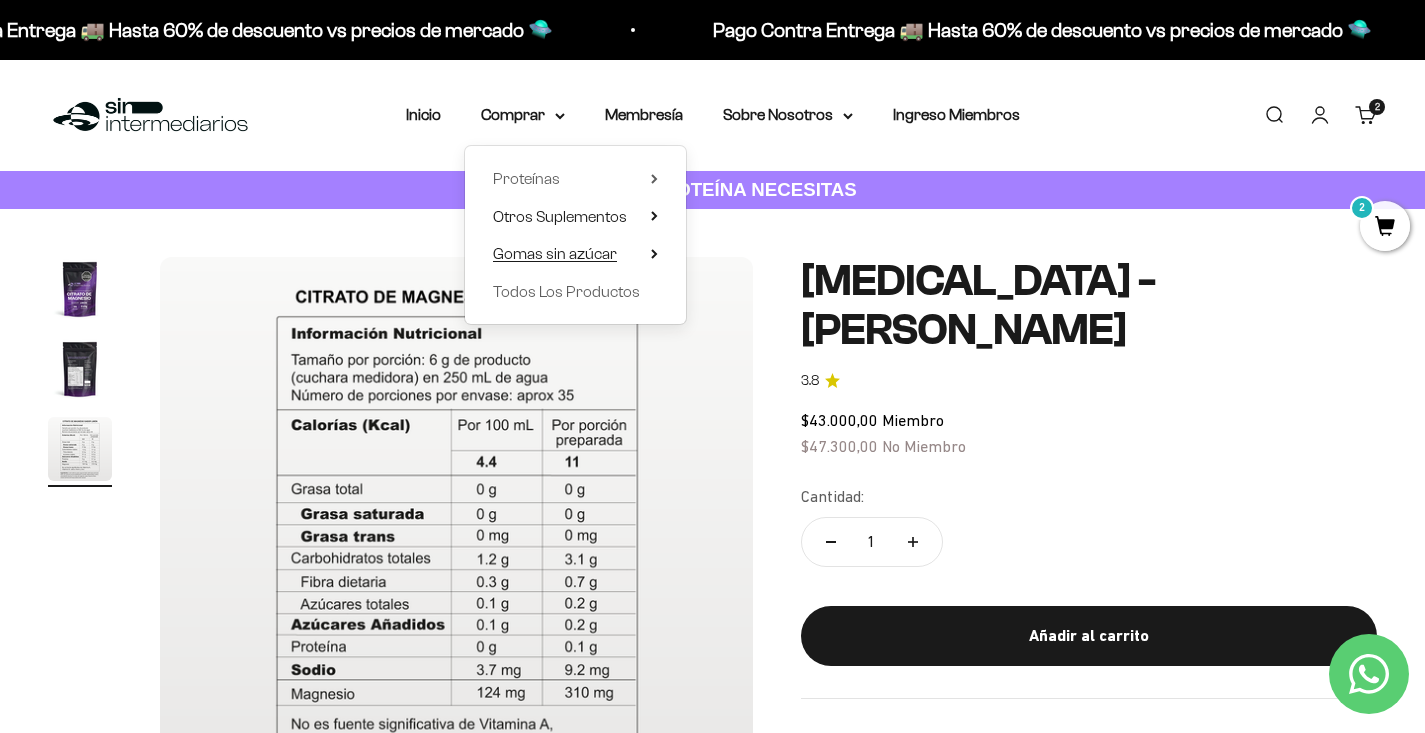 click on "Gomas sin azúcar" at bounding box center (555, 253) 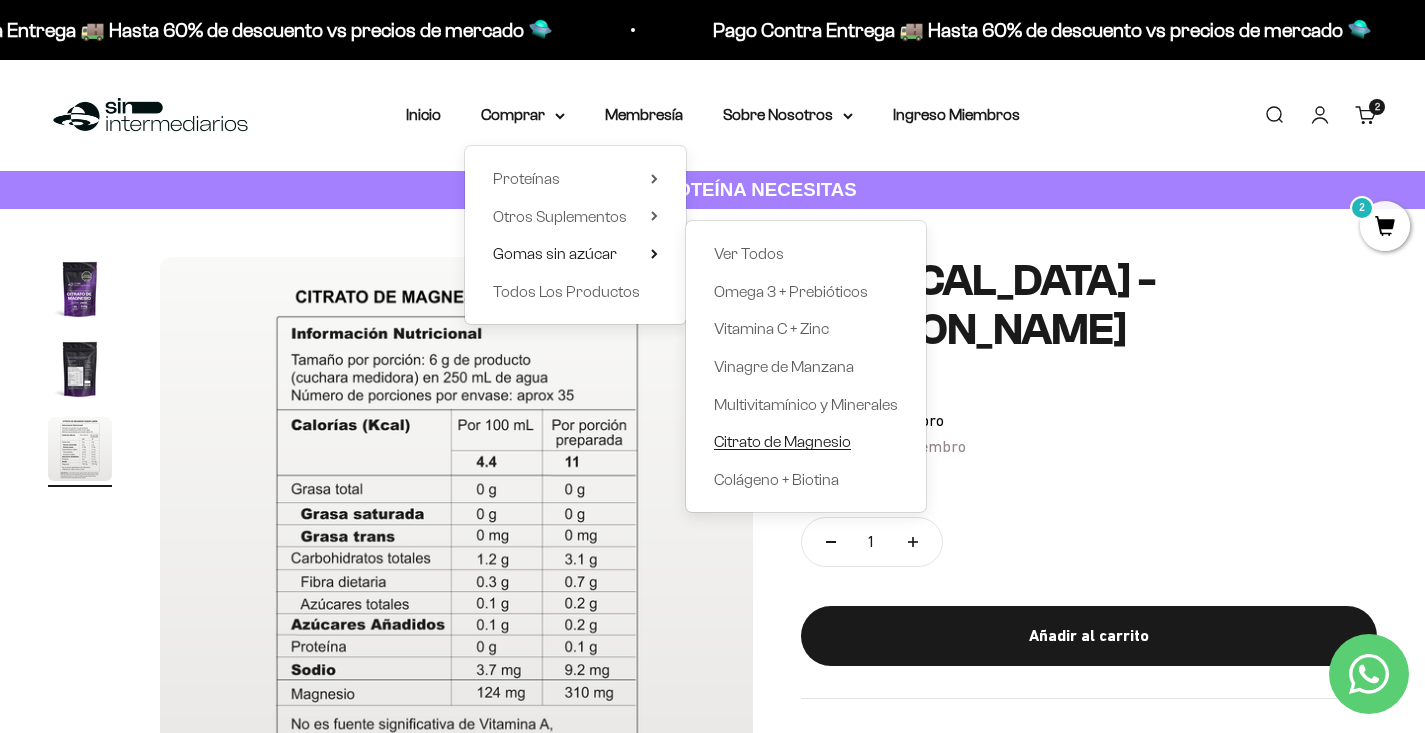 click on "Citrato de Magnesio" at bounding box center [782, 441] 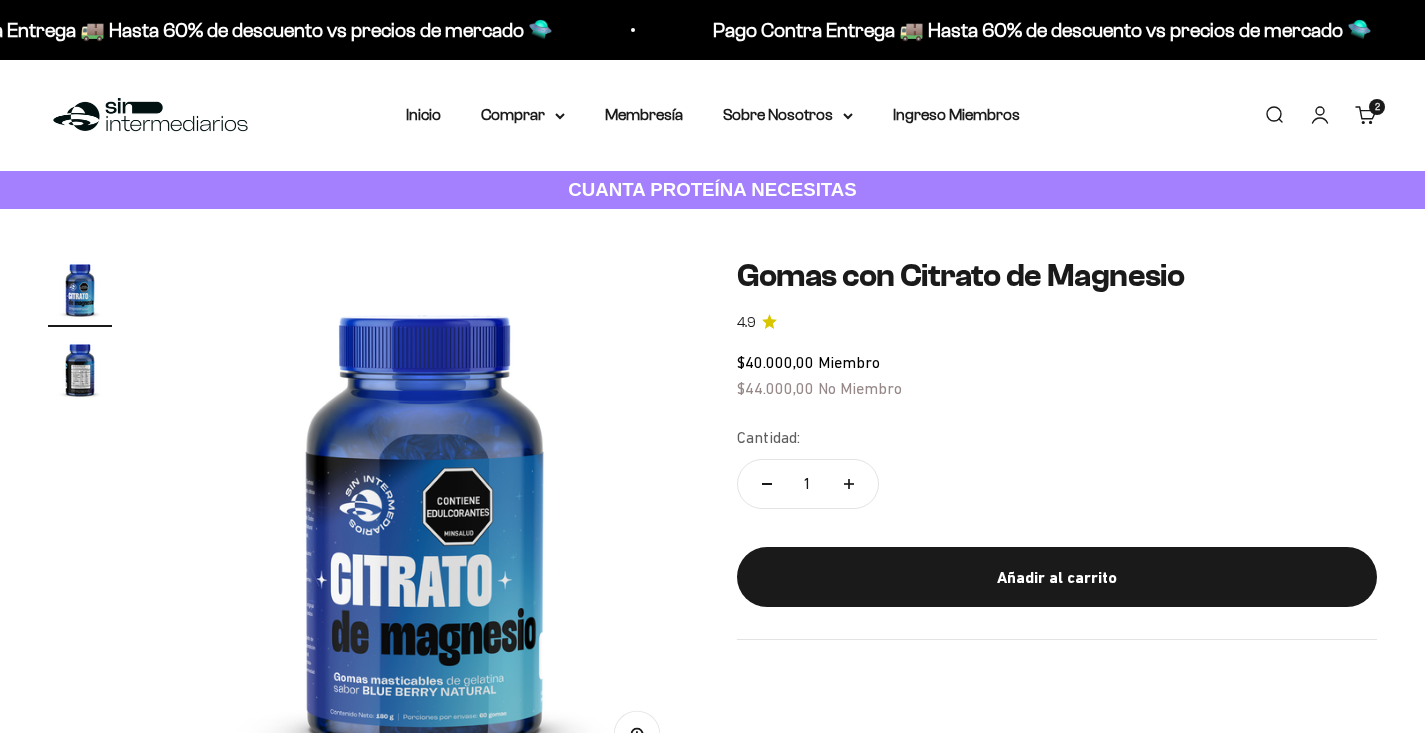 scroll, scrollTop: 0, scrollLeft: 0, axis: both 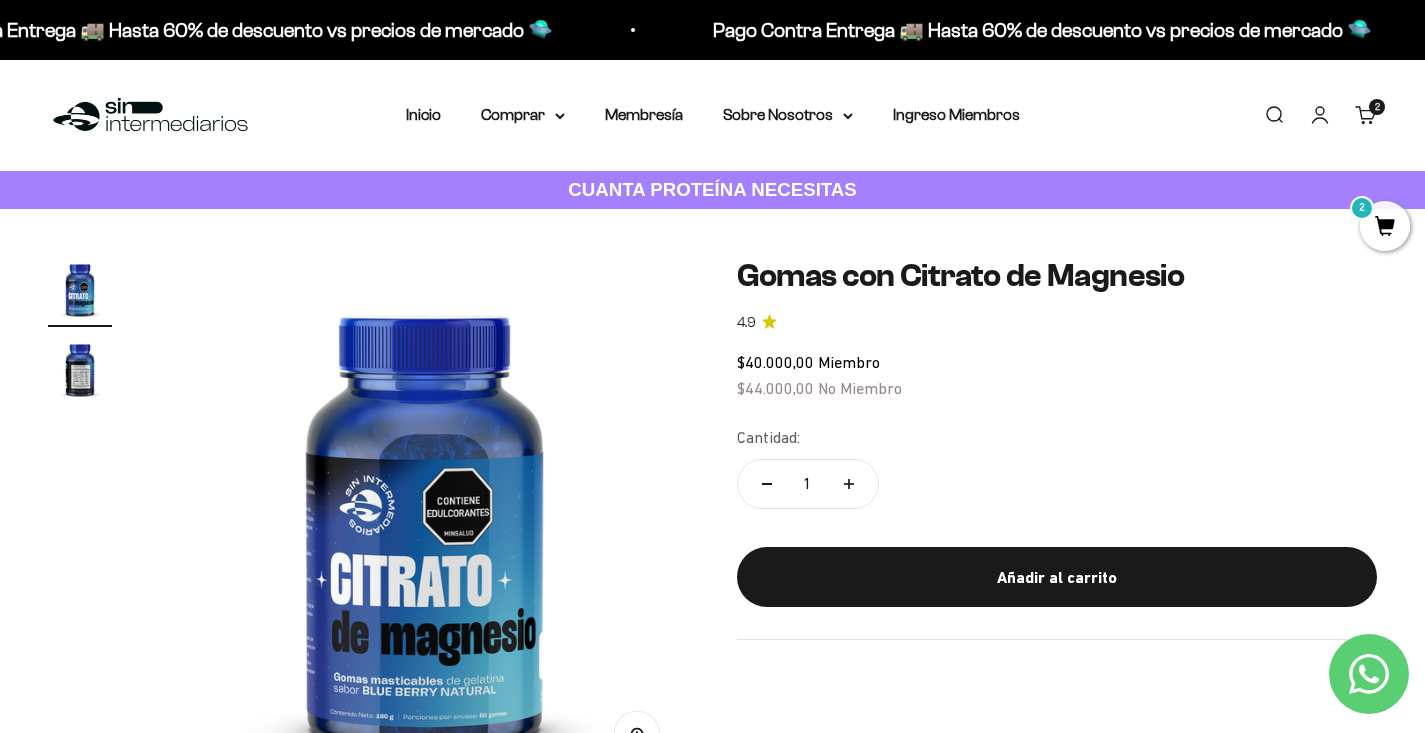click on "2" at bounding box center [1377, 107] 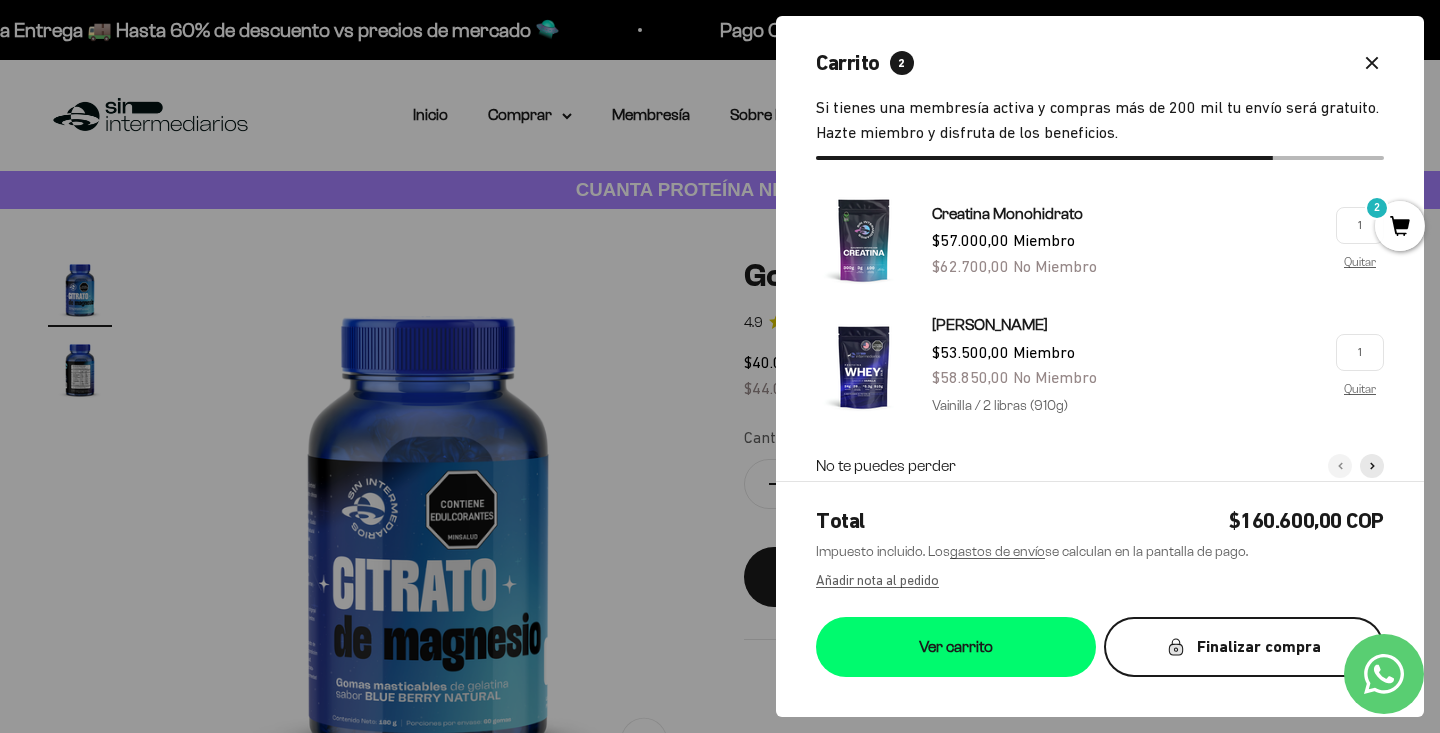 click on "Finalizar compra" at bounding box center (1244, 647) 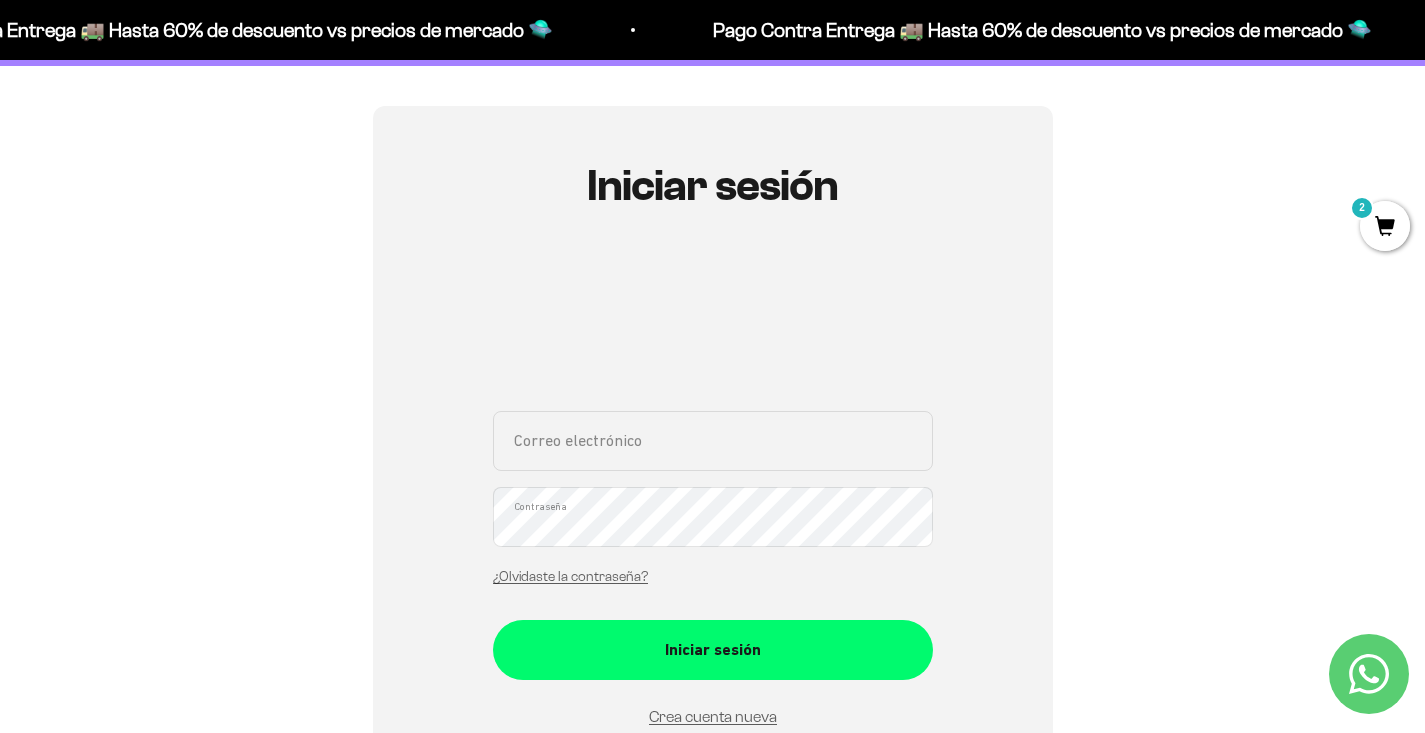 scroll, scrollTop: 130, scrollLeft: 0, axis: vertical 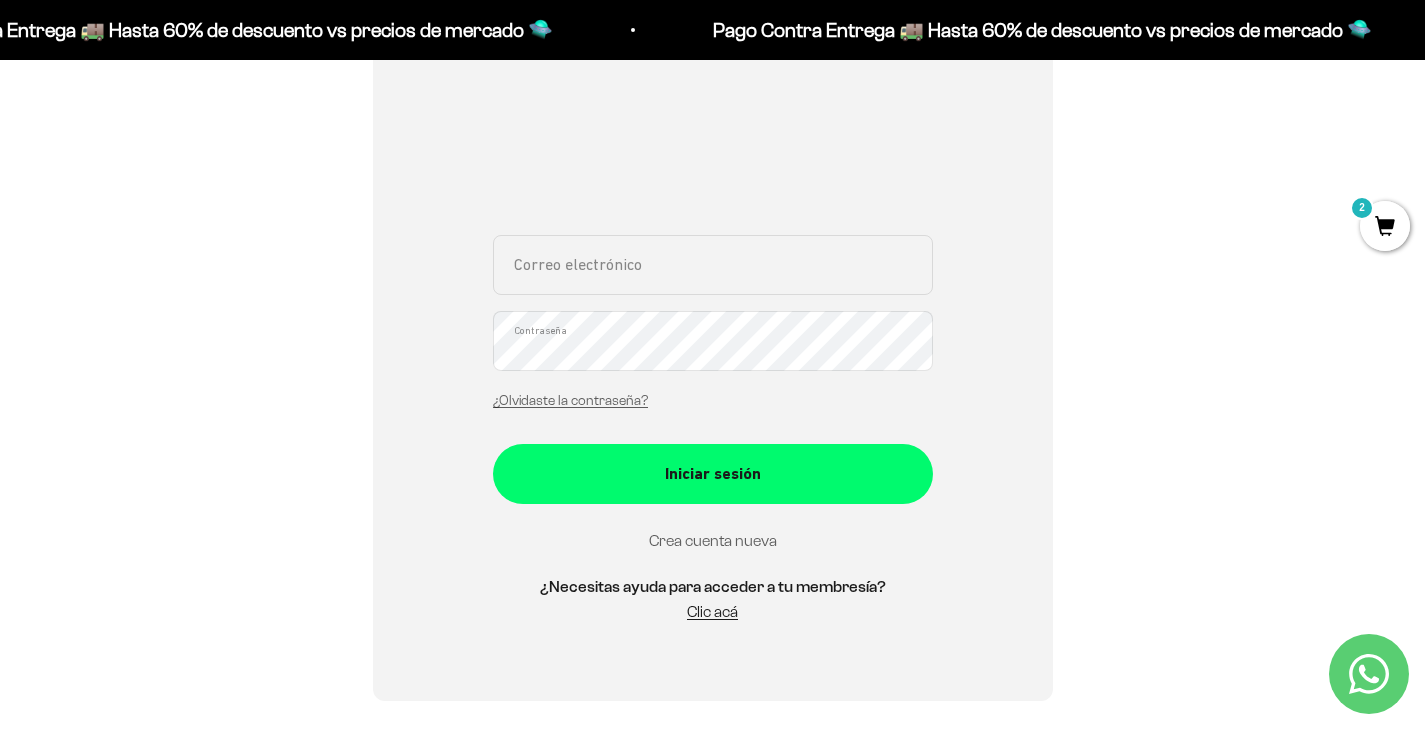 click on "Crea cuenta nueva" at bounding box center [713, 540] 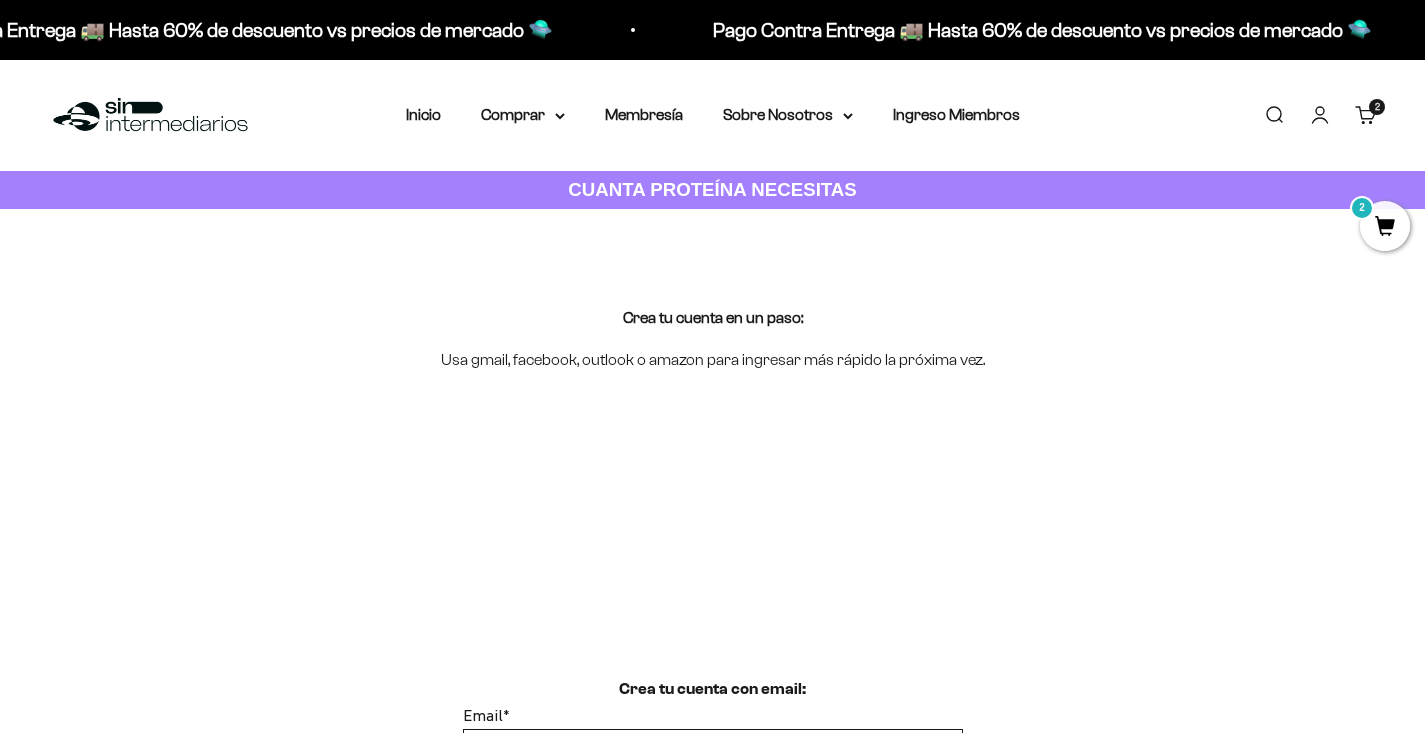 scroll, scrollTop: 23, scrollLeft: 0, axis: vertical 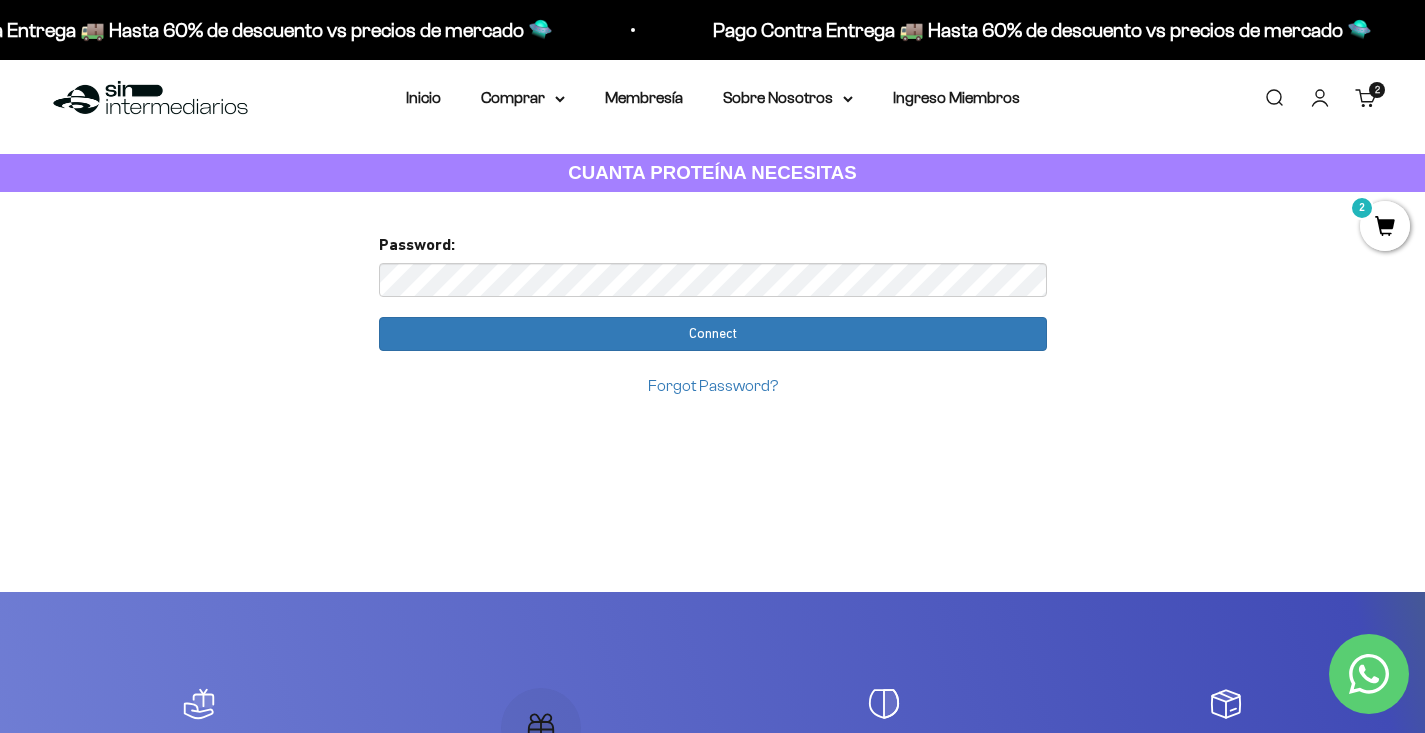click on "Forgot Password?" at bounding box center (713, 385) 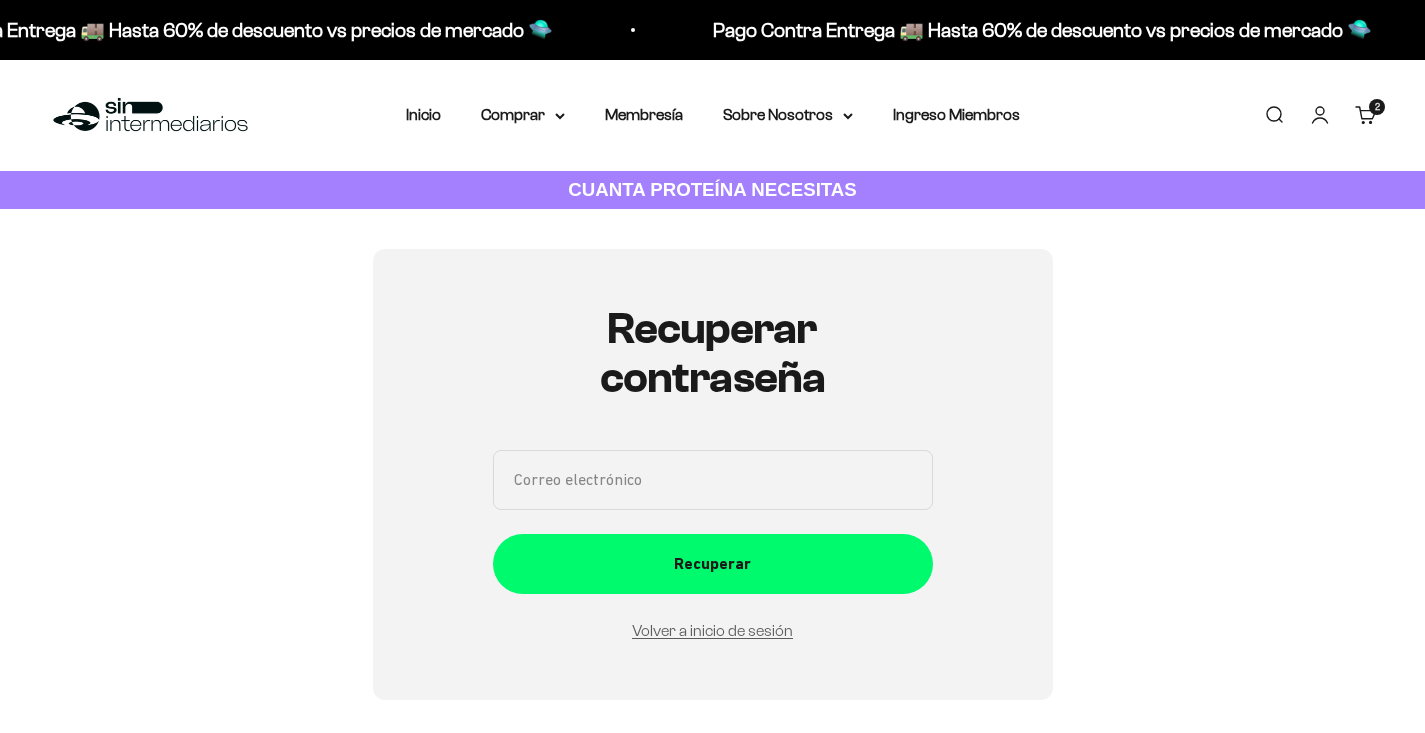 scroll, scrollTop: 225, scrollLeft: 0, axis: vertical 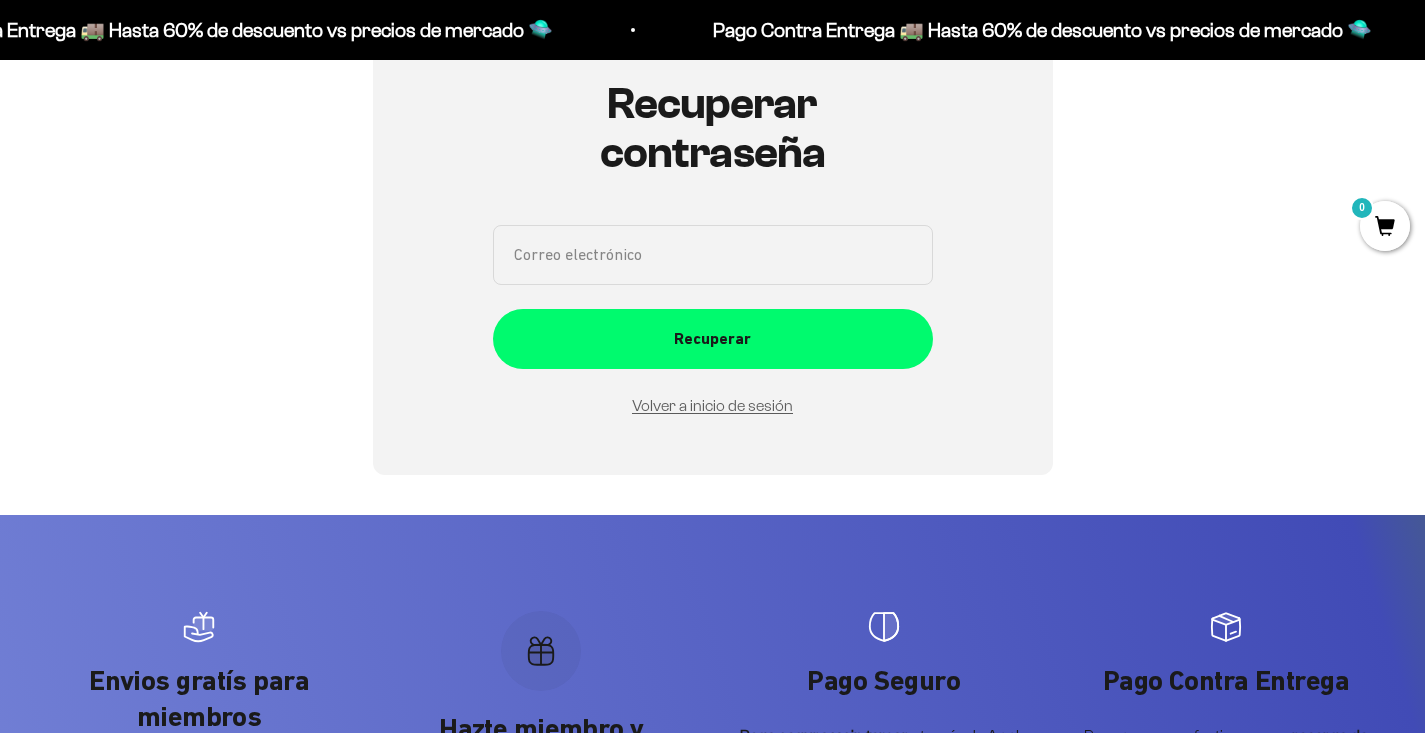 click on "Correo electrónico" at bounding box center [713, 255] 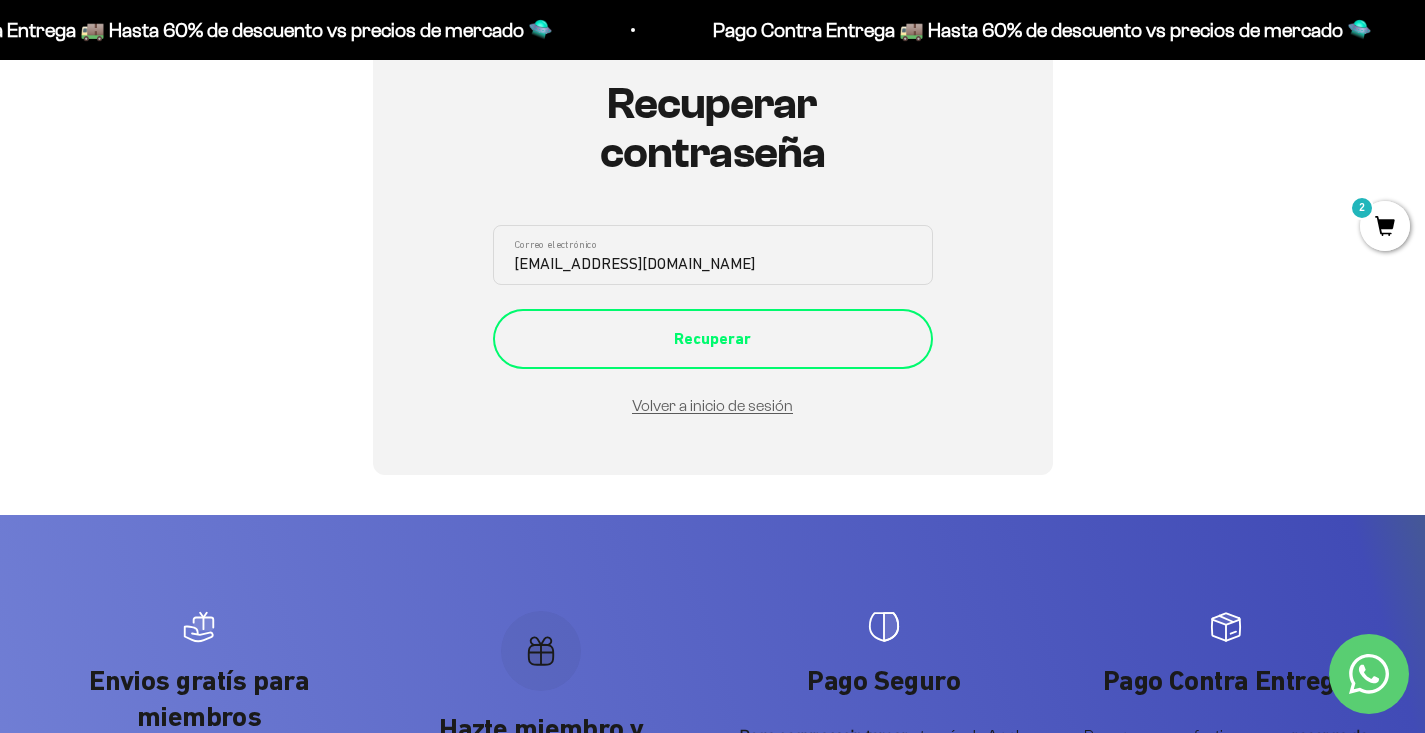 type on "angelb-88@hotmail.com" 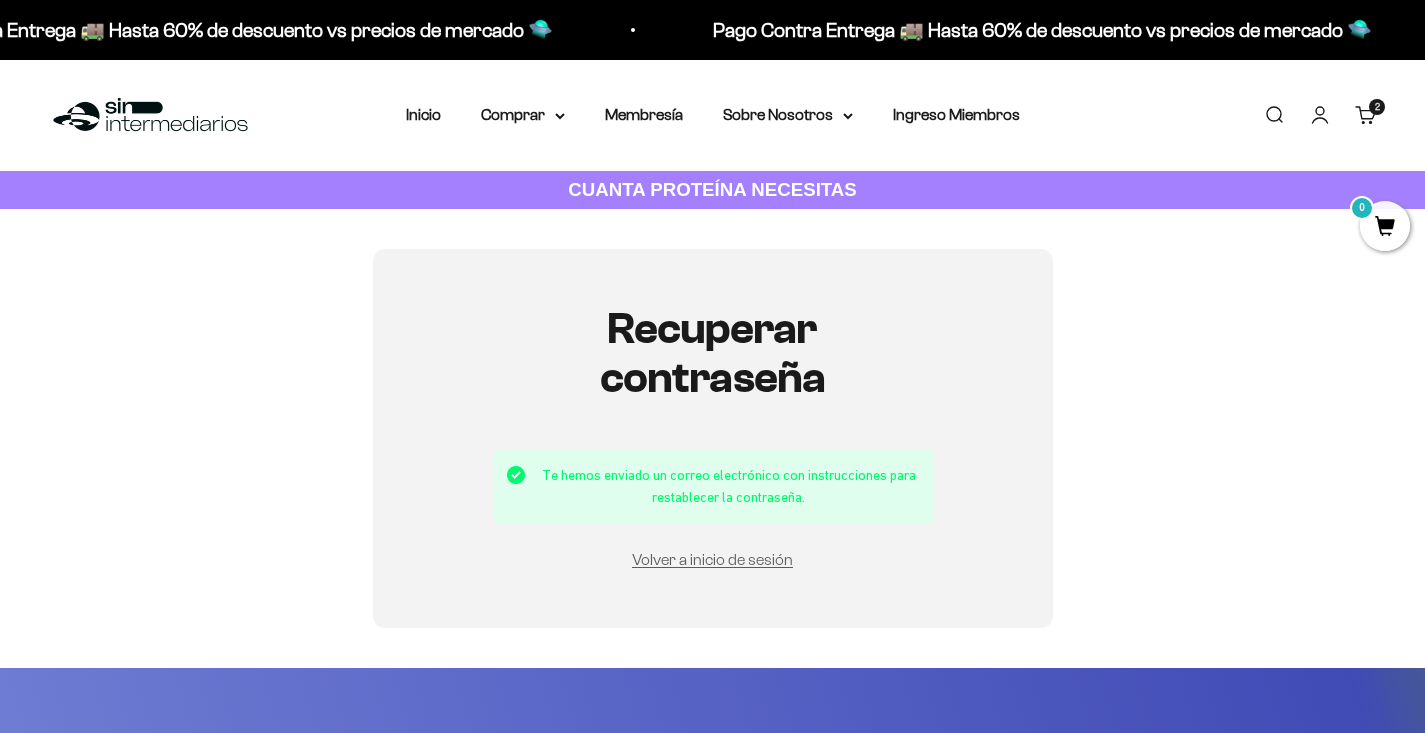 scroll, scrollTop: 0, scrollLeft: 0, axis: both 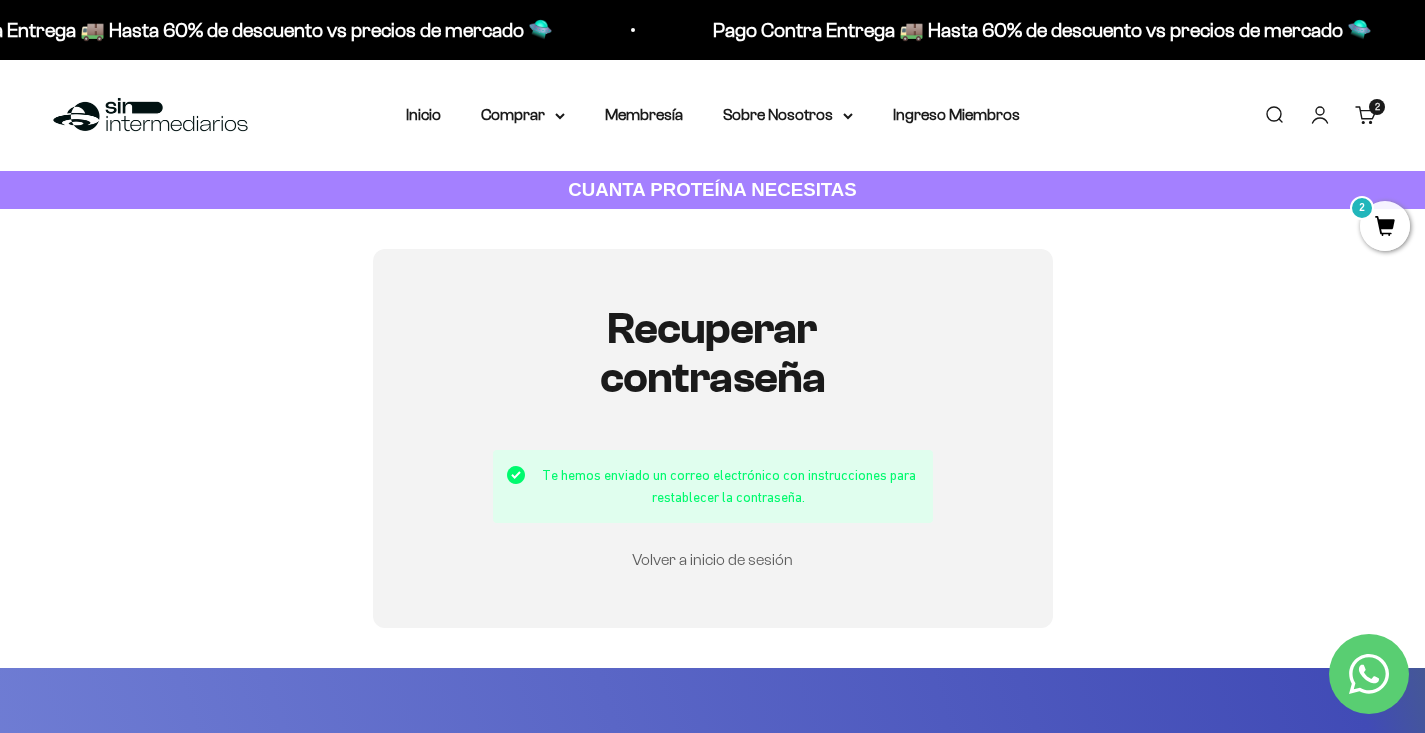 click on "Volver a inicio de sesión" at bounding box center [712, 559] 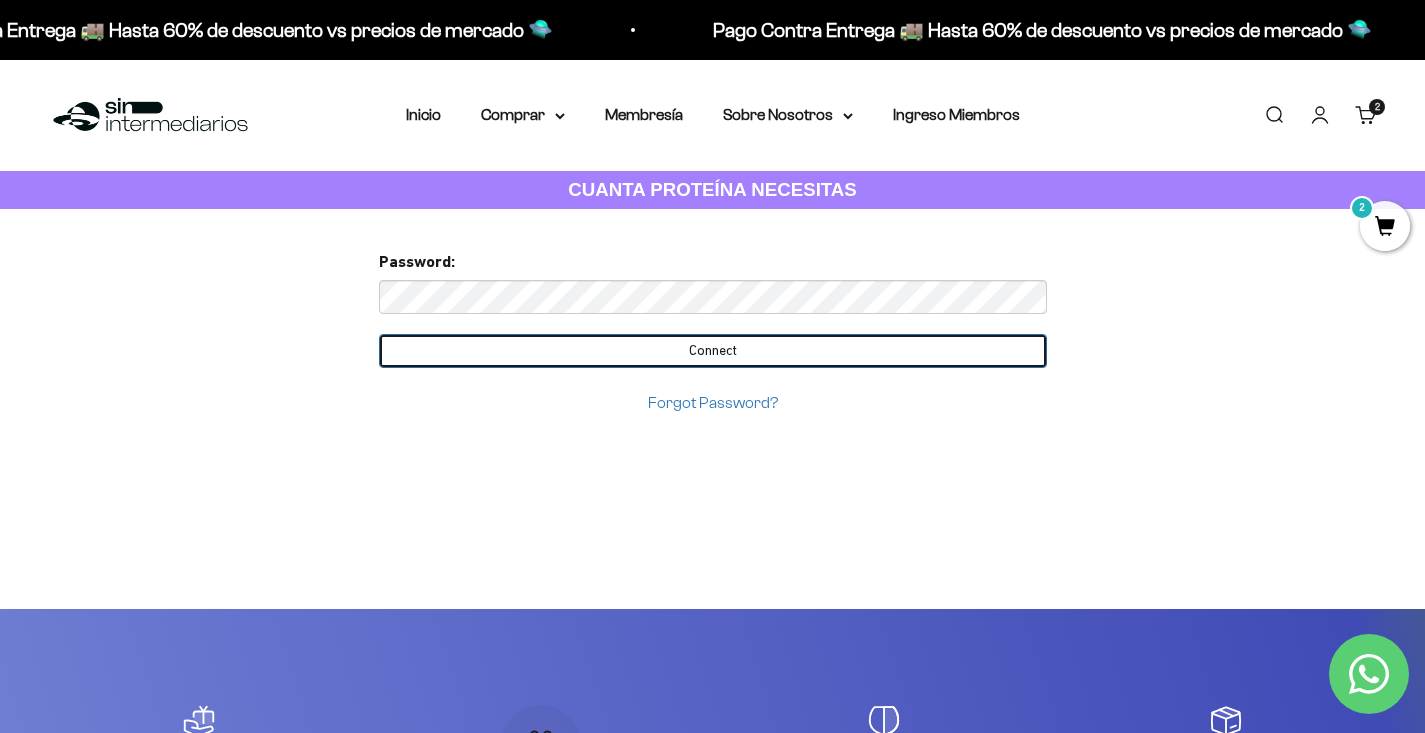scroll, scrollTop: 0, scrollLeft: 0, axis: both 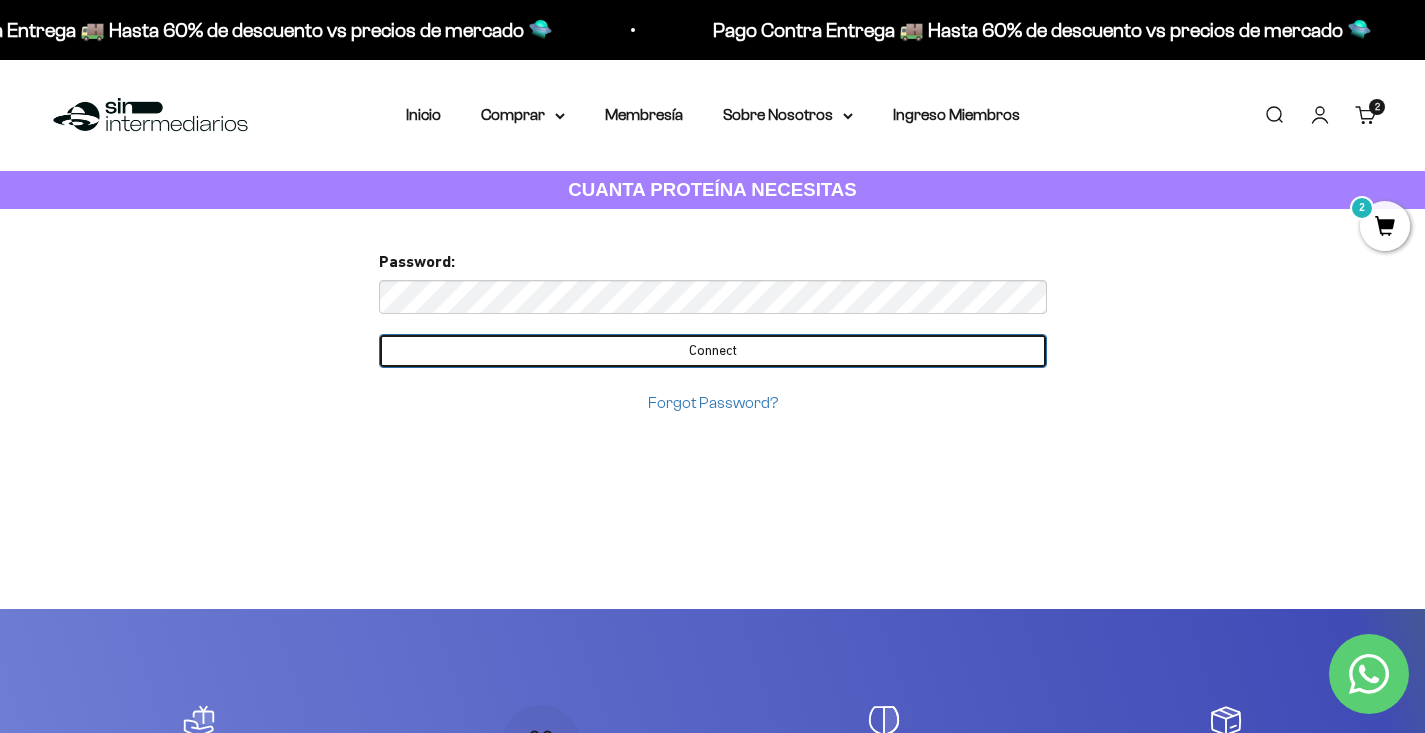 click on "Connect" at bounding box center [713, 351] 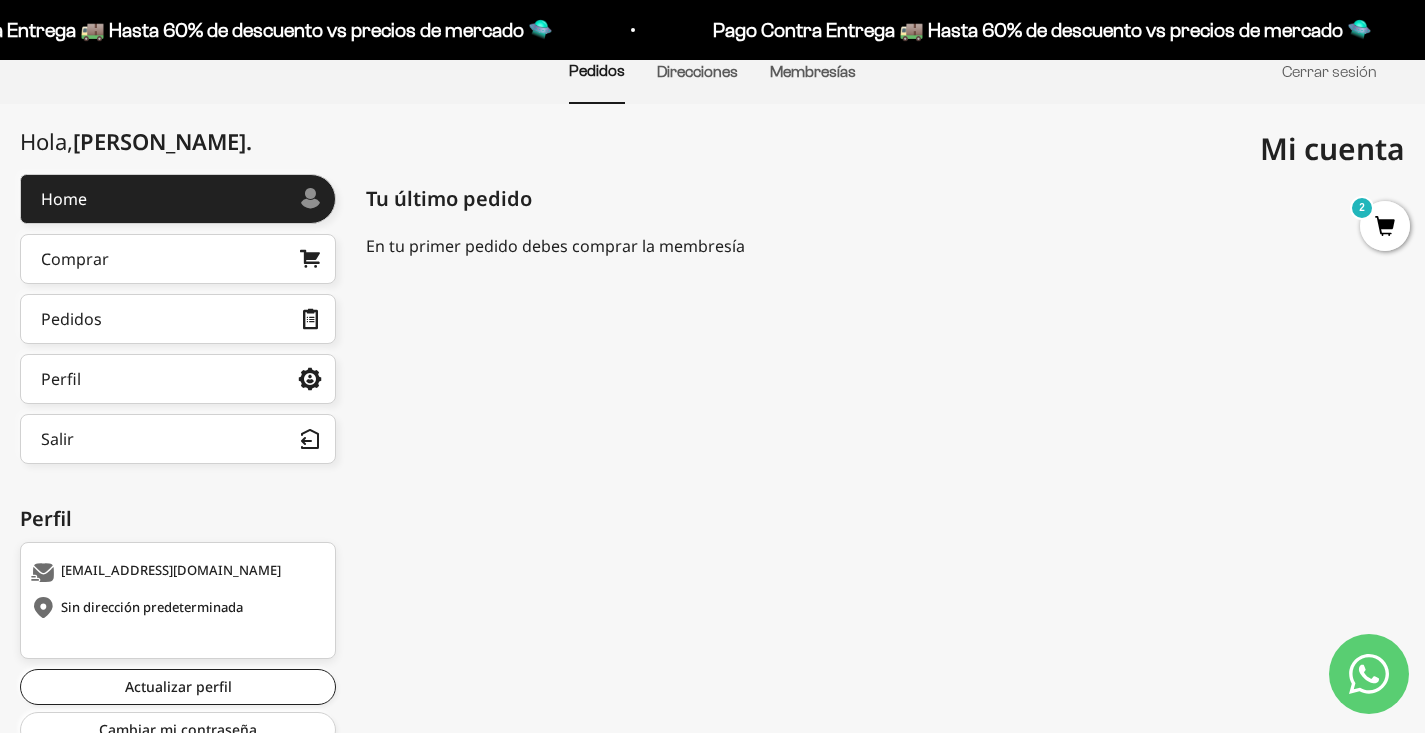 scroll, scrollTop: 166, scrollLeft: 0, axis: vertical 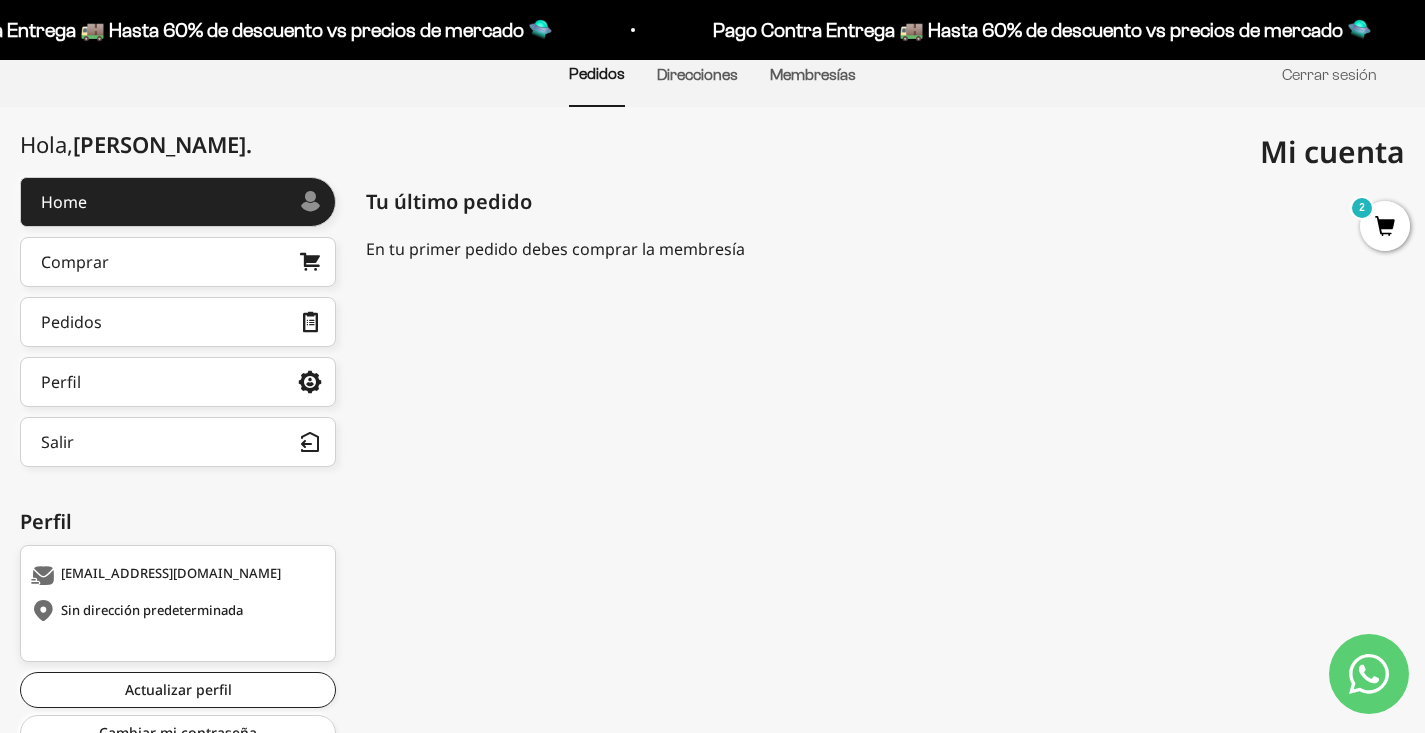click on "En tu primer pedido debes comprar la membresía" at bounding box center (885, 249) 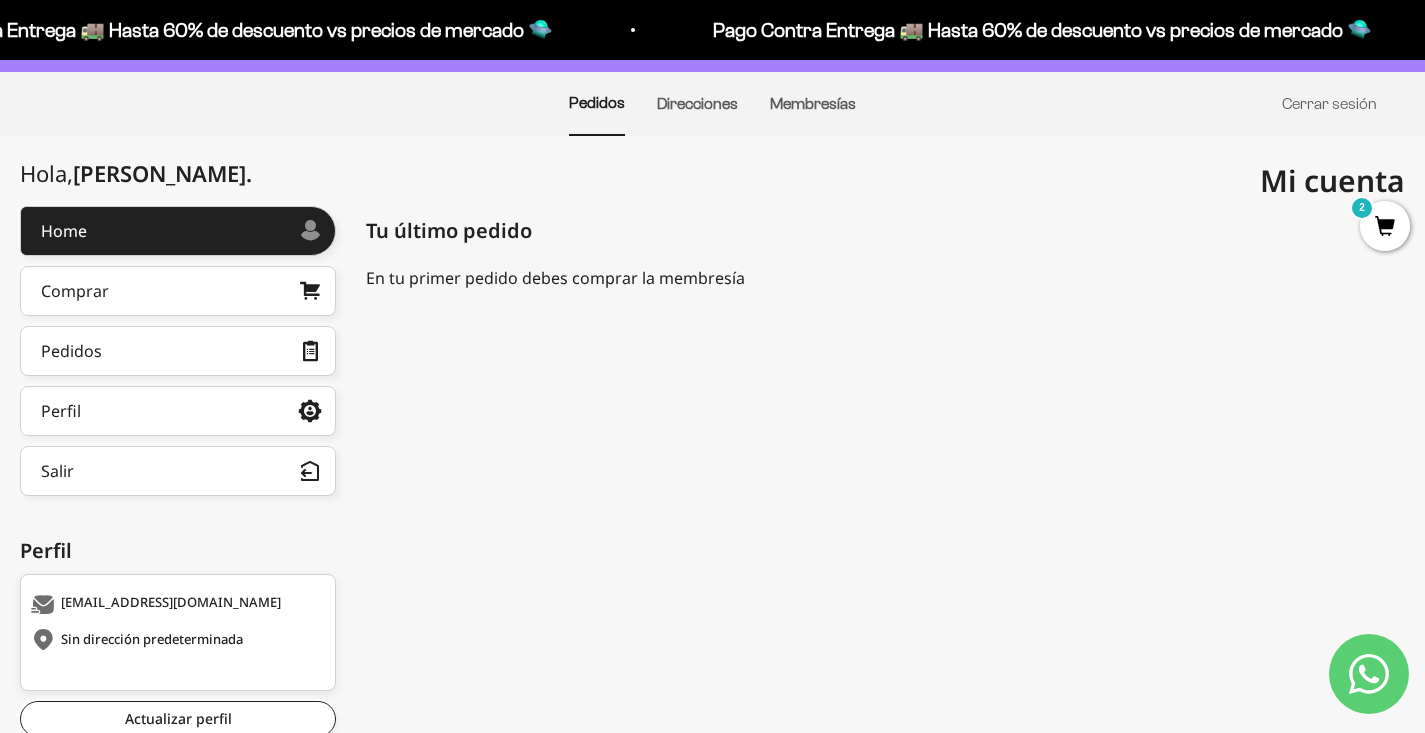 scroll, scrollTop: 135, scrollLeft: 0, axis: vertical 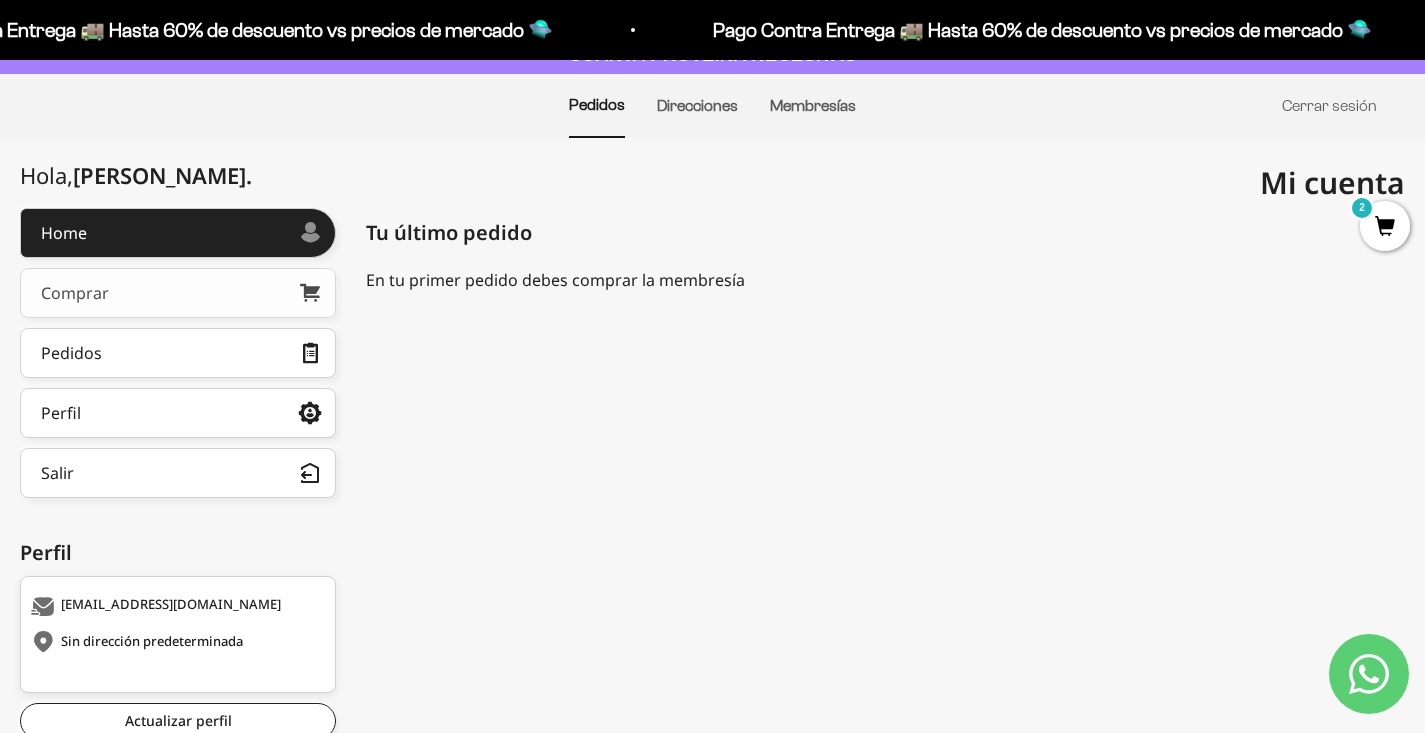 click on "Comprar" at bounding box center (178, 293) 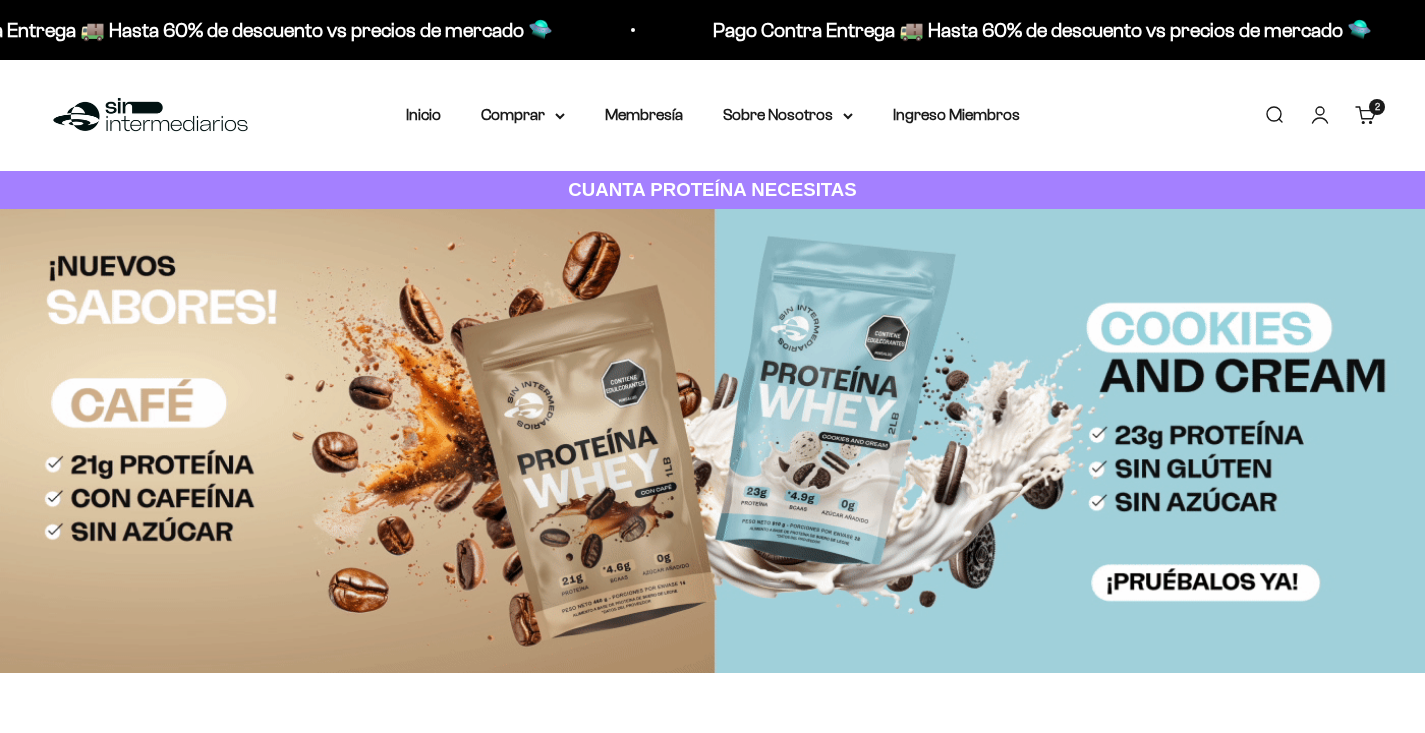 scroll, scrollTop: 0, scrollLeft: 0, axis: both 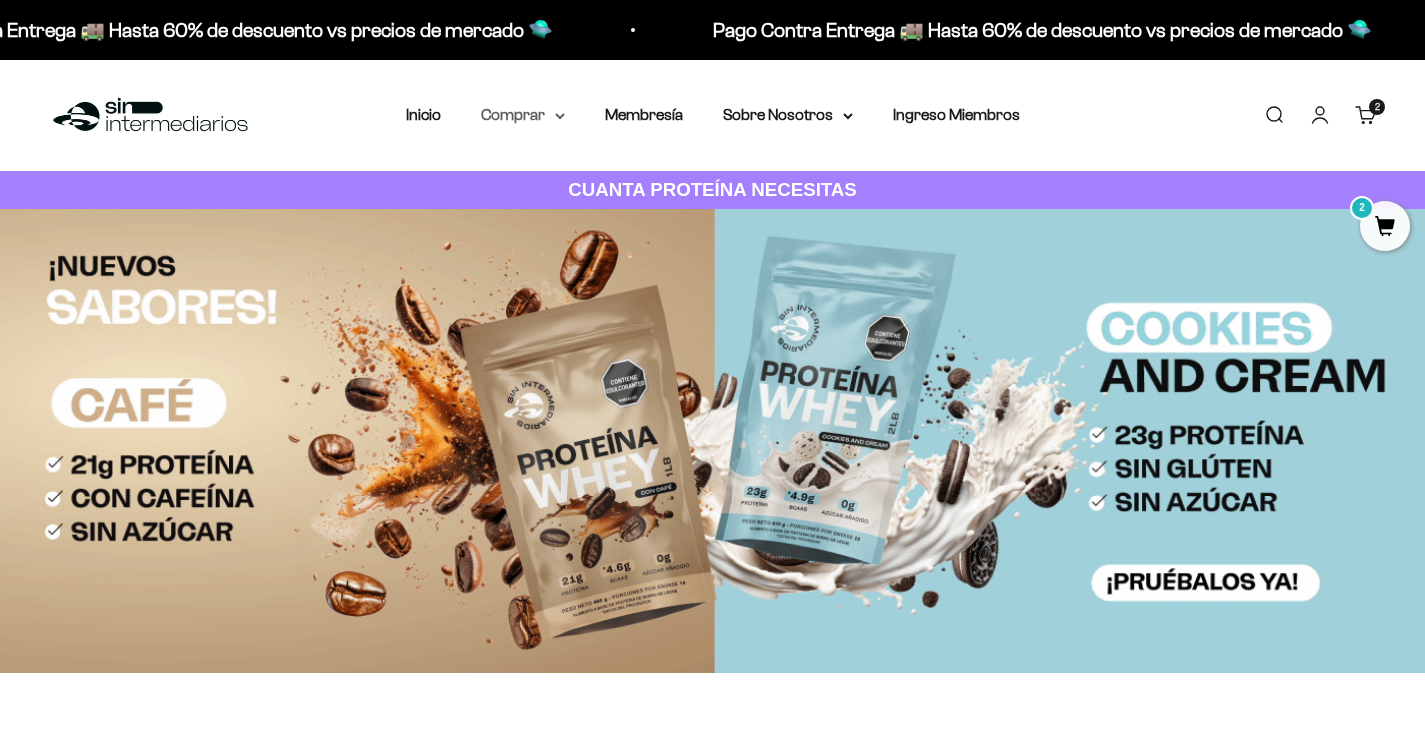 click on "Comprar" at bounding box center [523, 115] 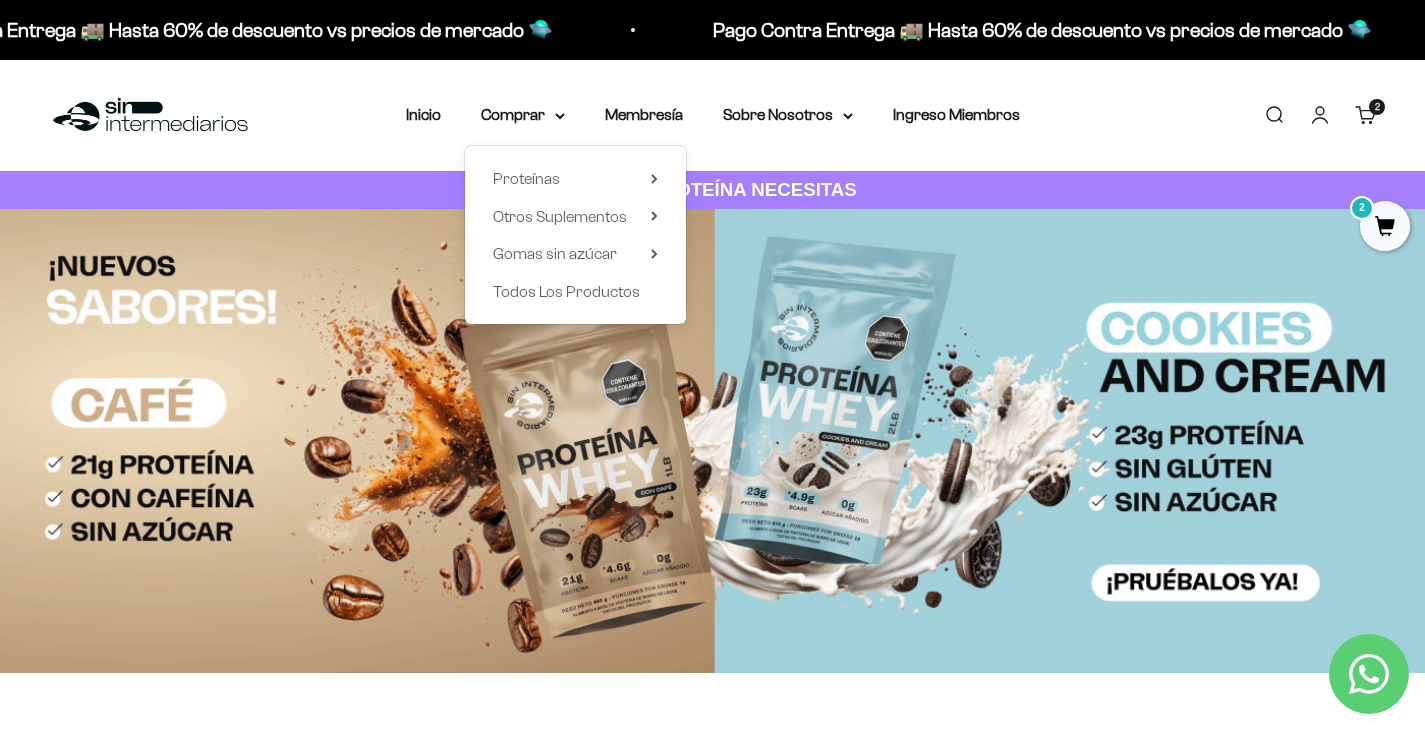 click at bounding box center [712, 441] 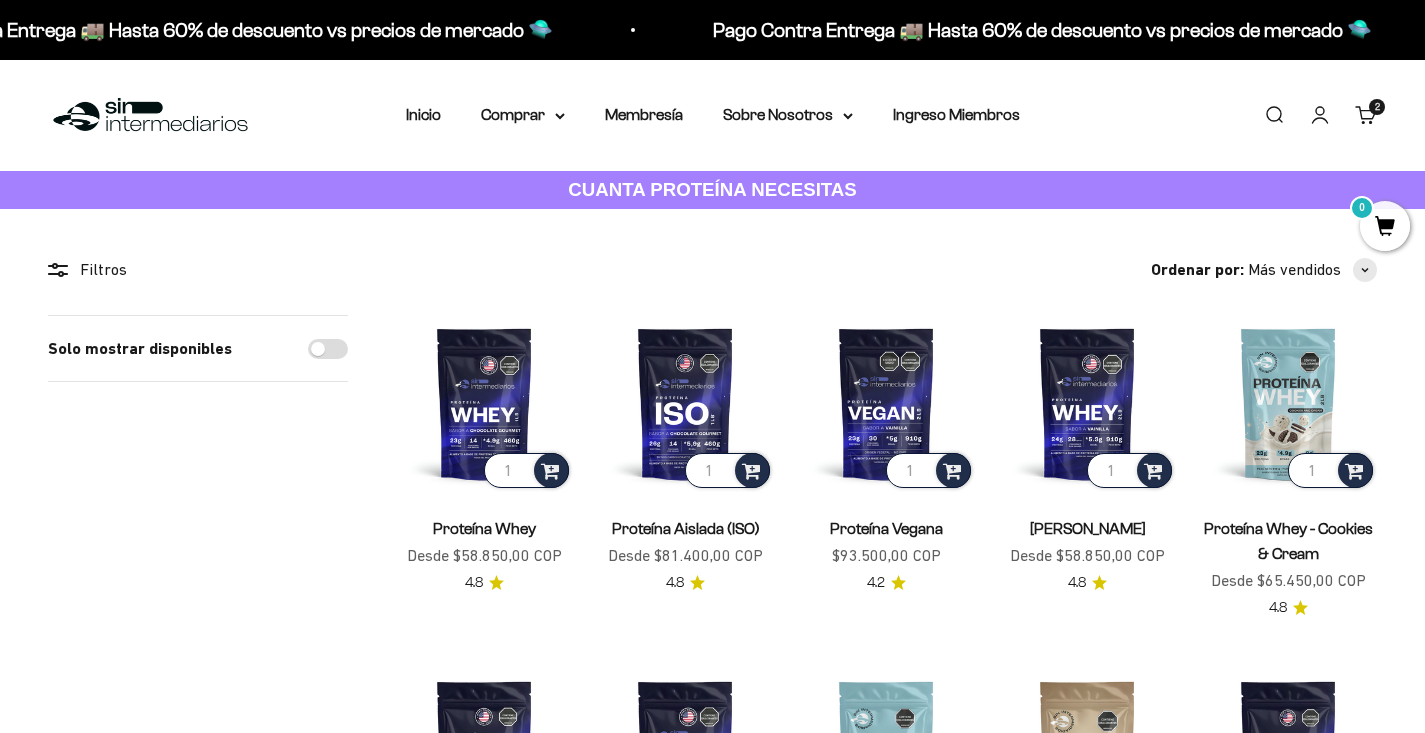 scroll, scrollTop: 0, scrollLeft: 0, axis: both 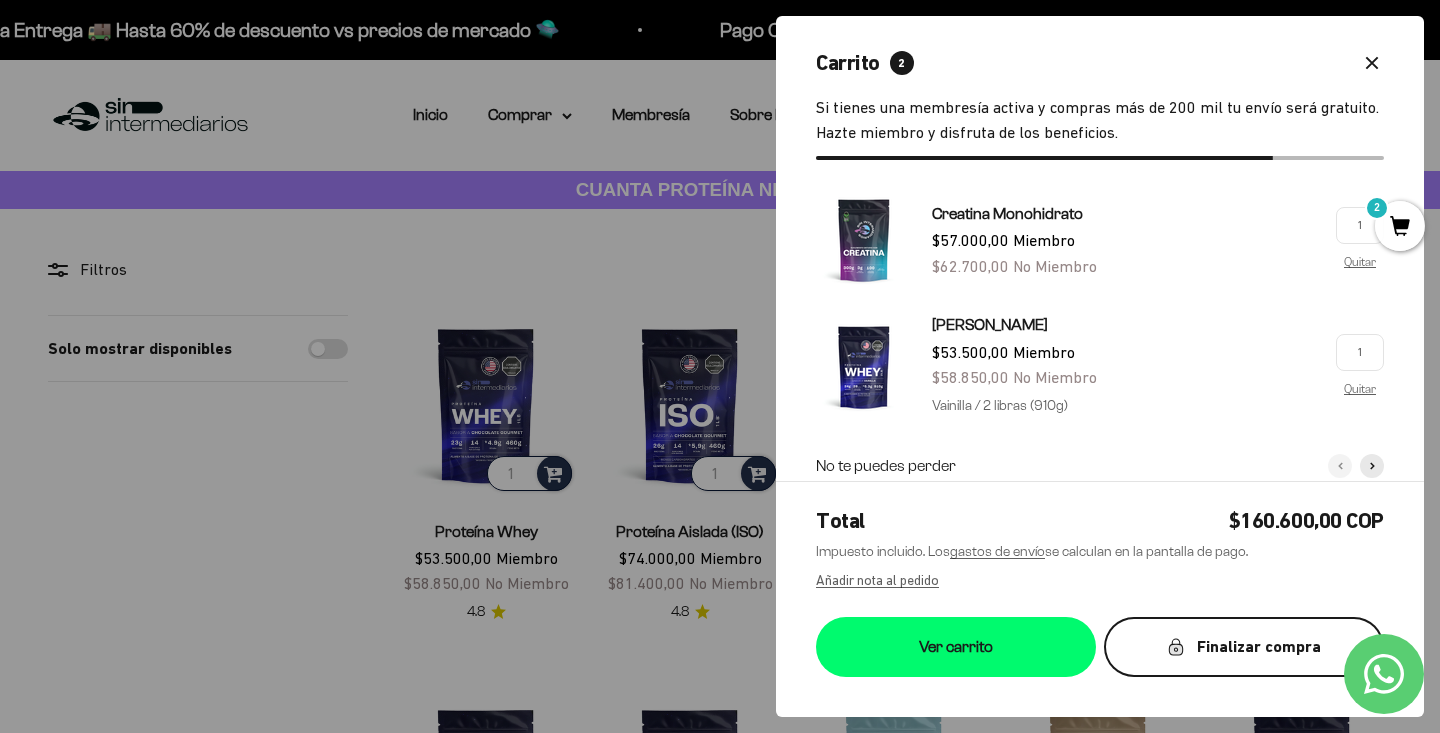 click on "Finalizar compra" at bounding box center (1244, 647) 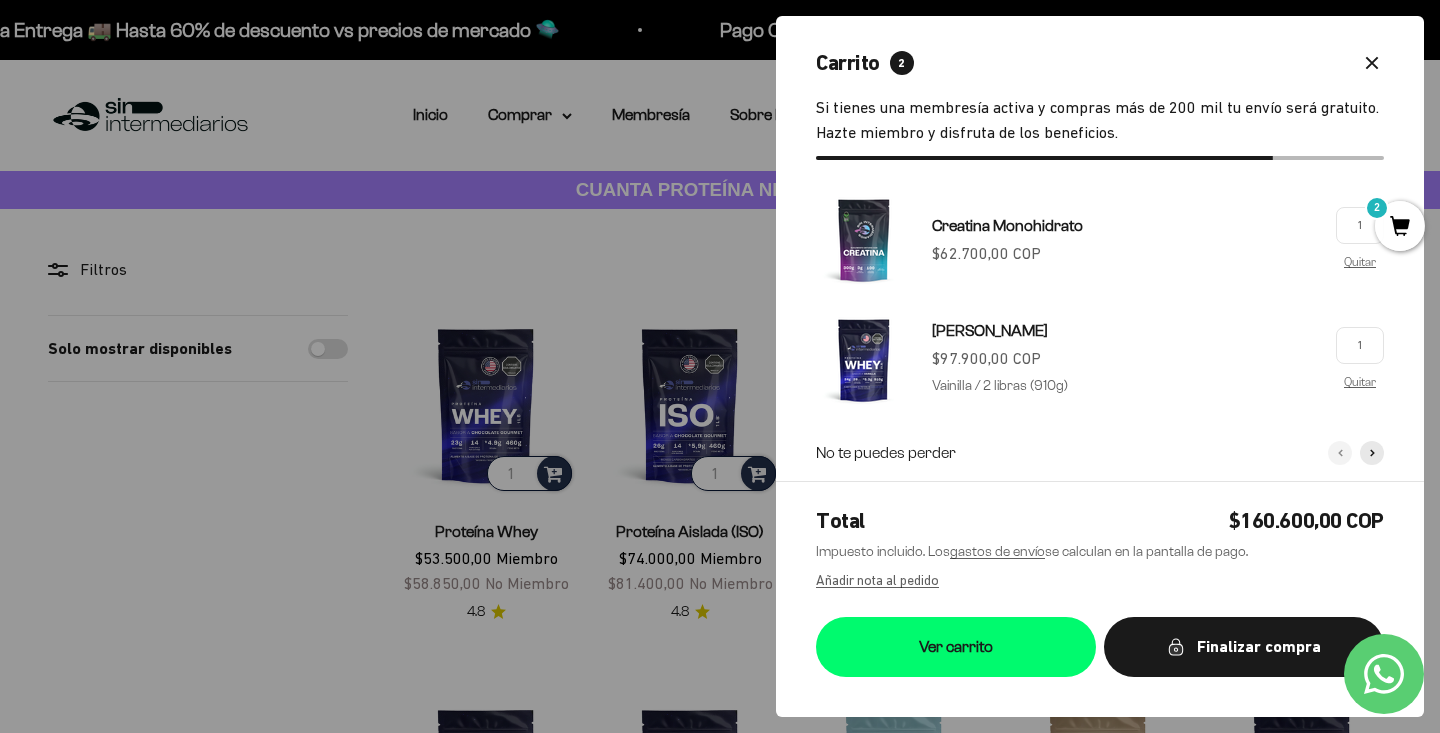 click 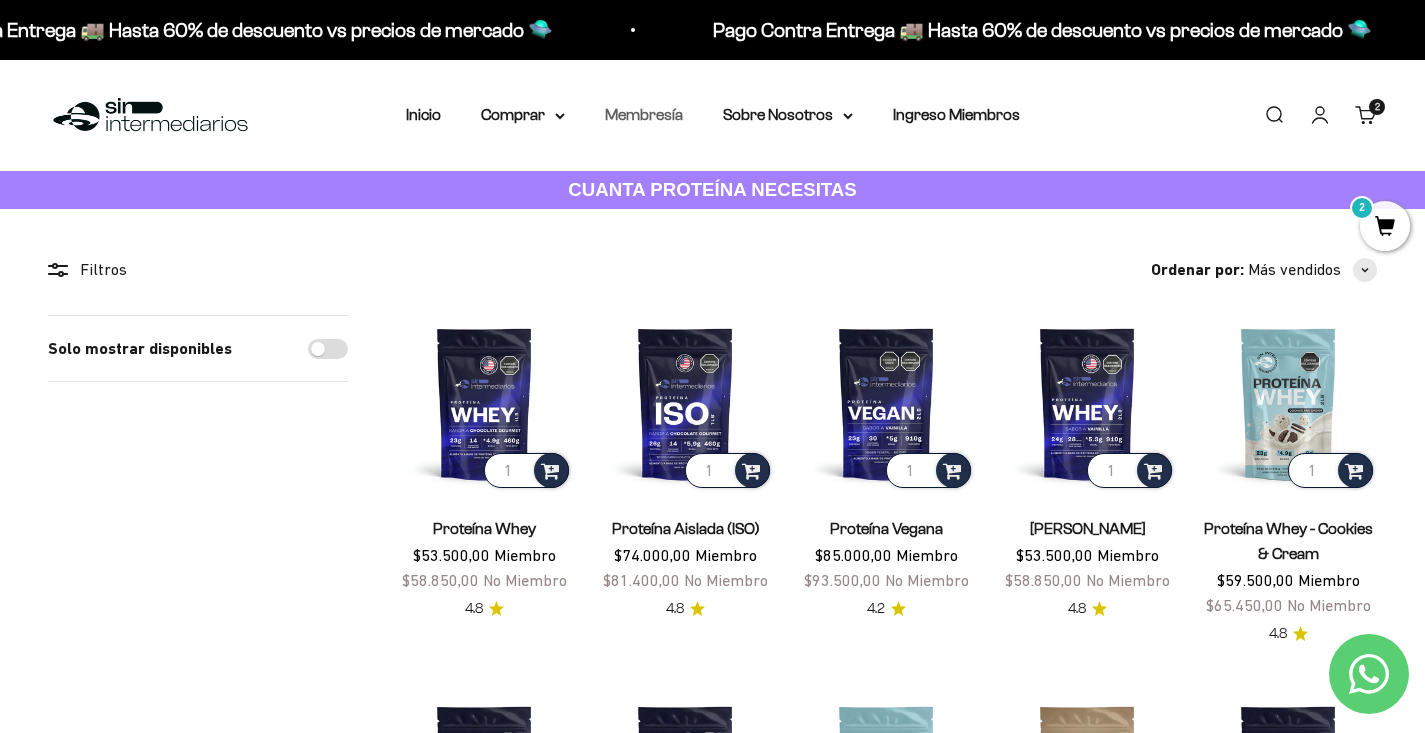 click on "Membresía" at bounding box center (644, 114) 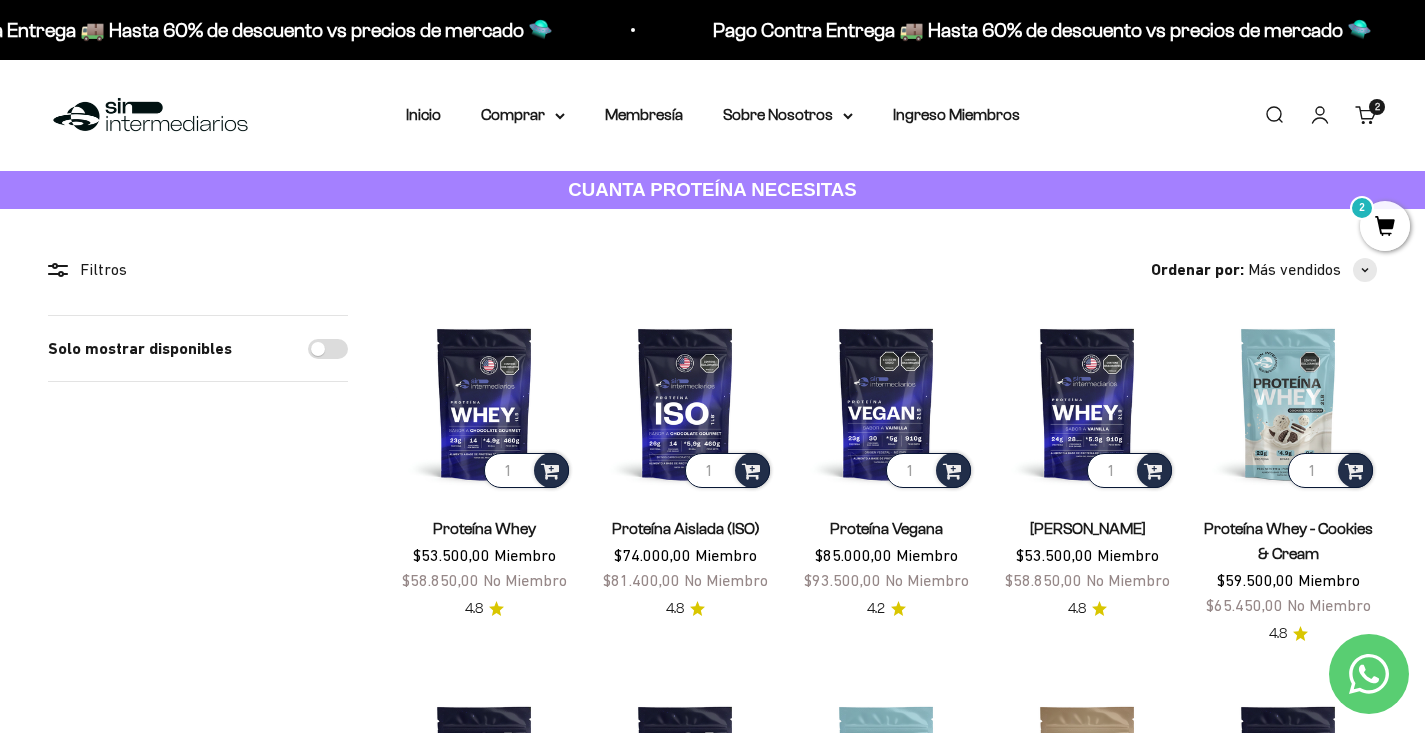 scroll, scrollTop: 0, scrollLeft: 0, axis: both 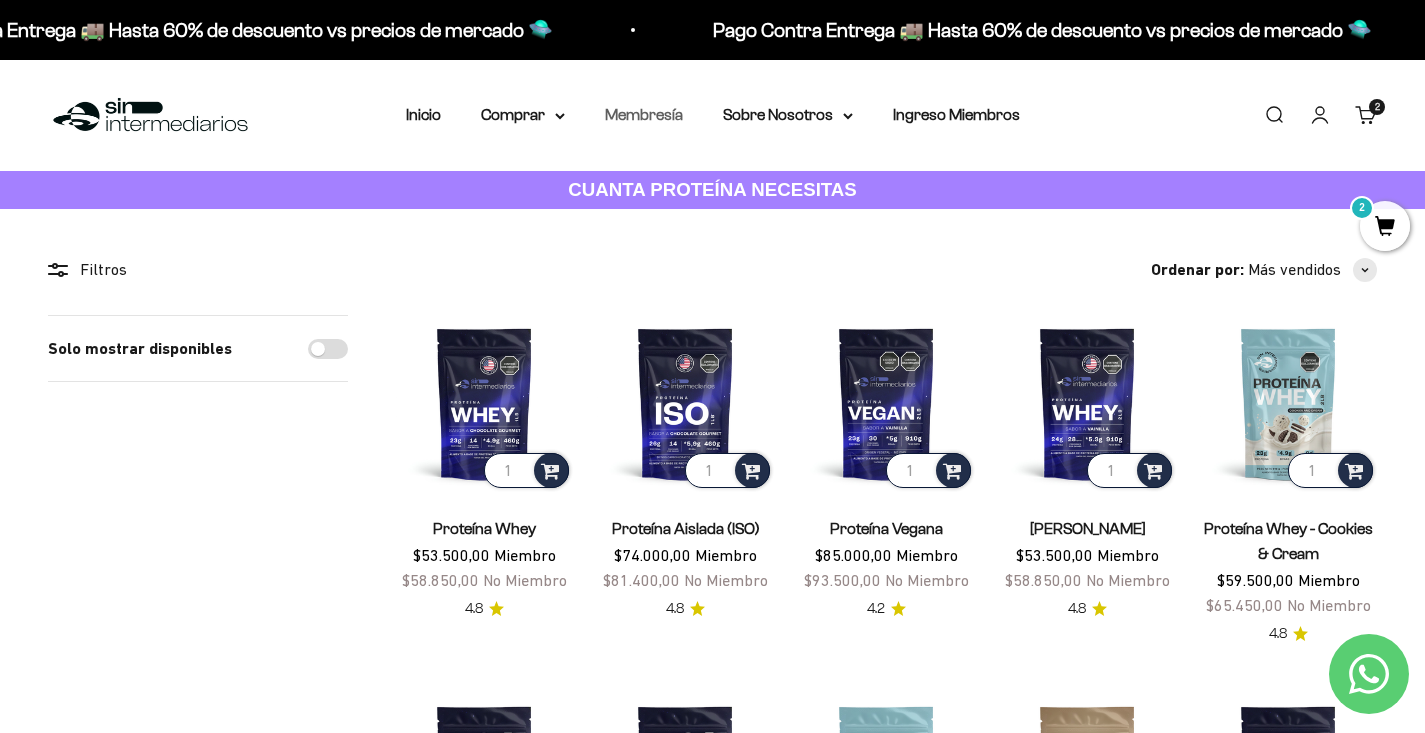 click on "Membresía" at bounding box center (644, 114) 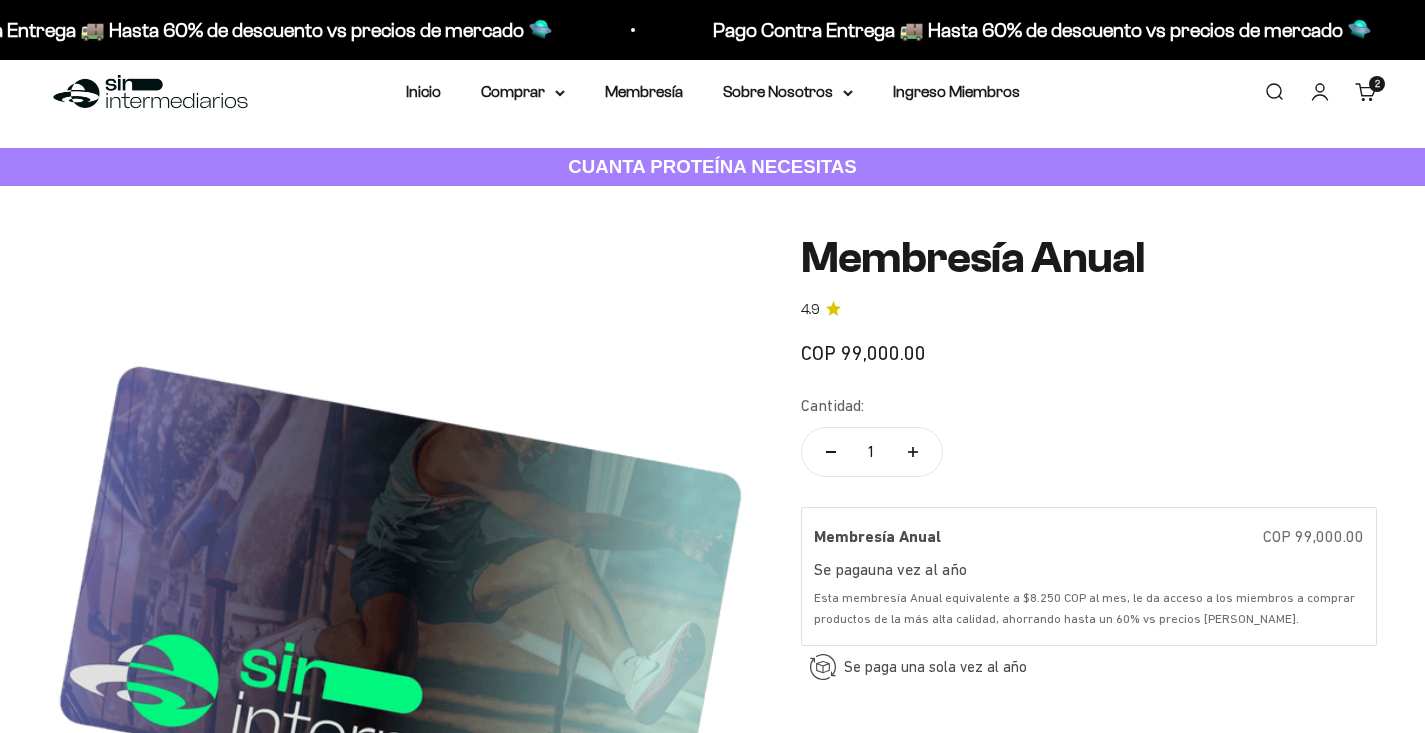 scroll, scrollTop: 37, scrollLeft: 0, axis: vertical 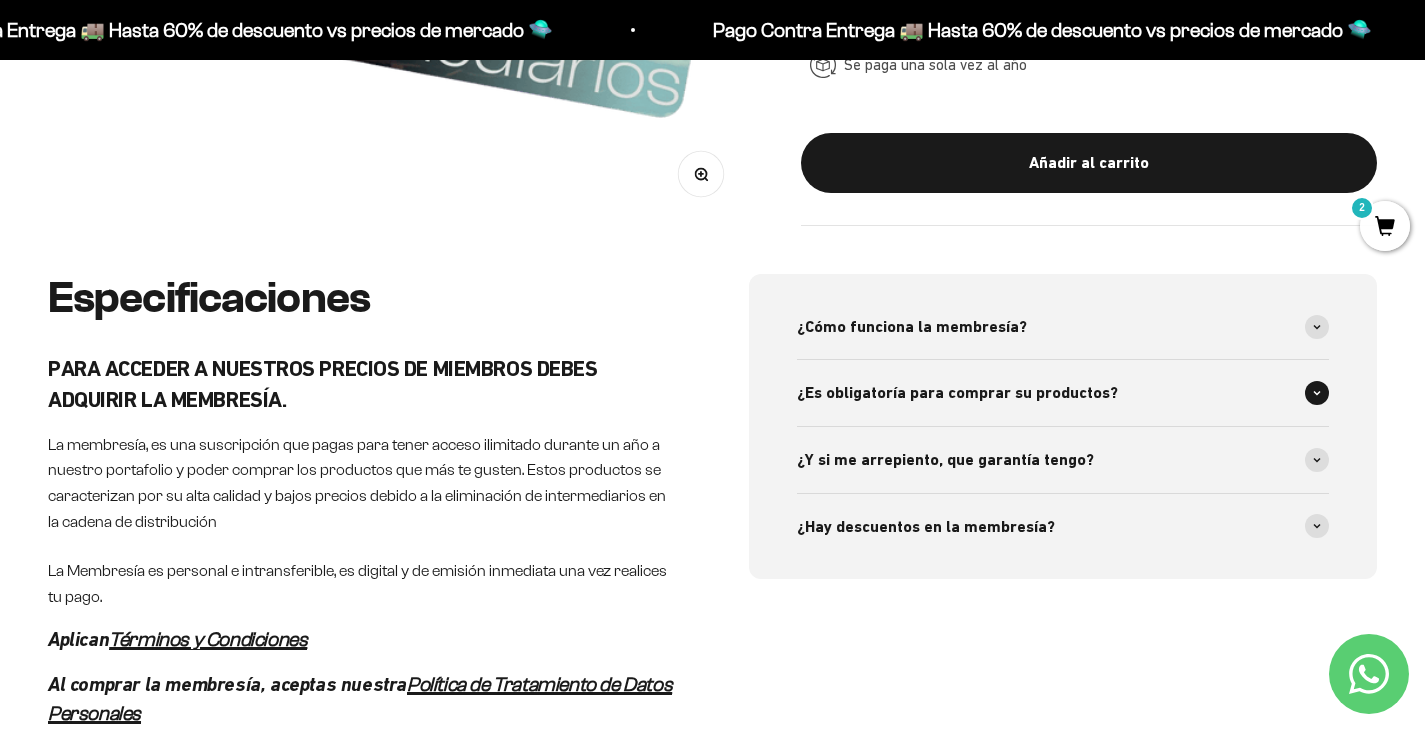 click at bounding box center (1317, 393) 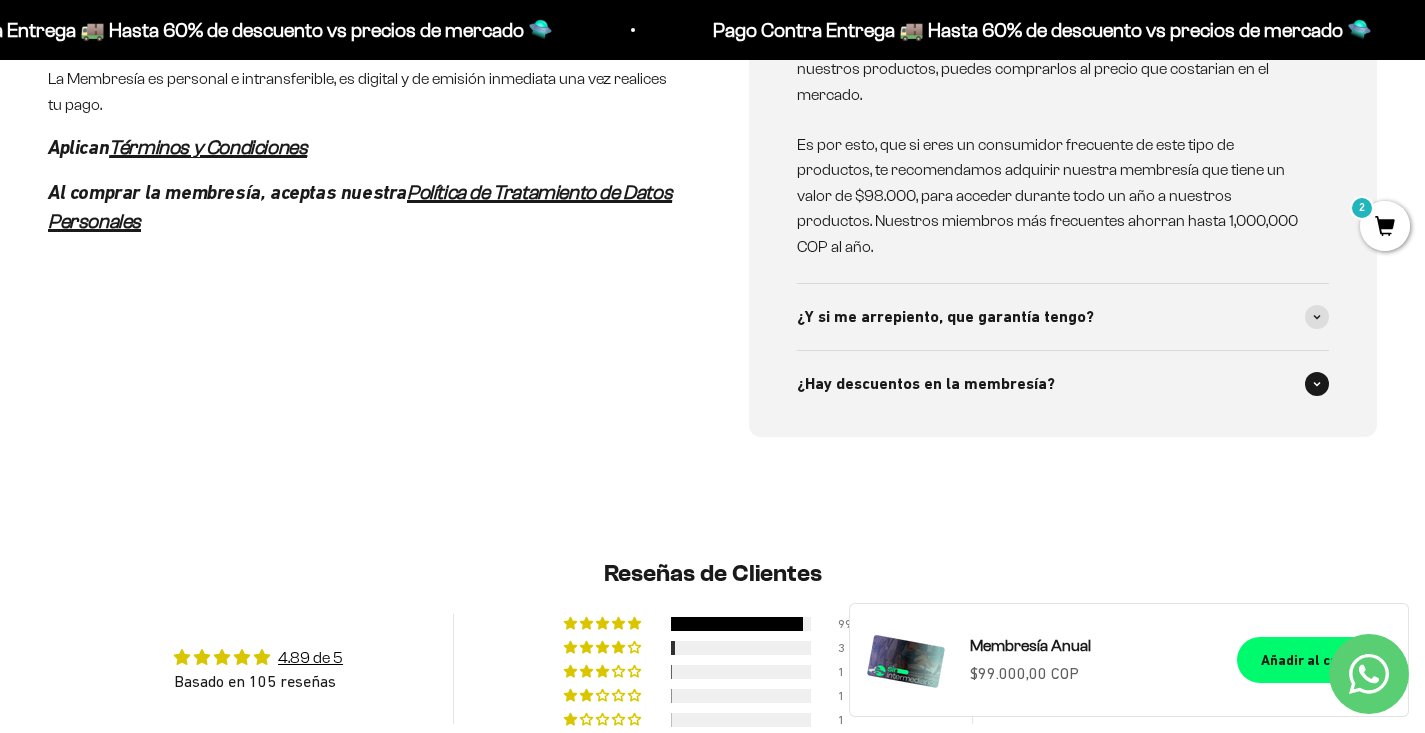 scroll, scrollTop: 1305, scrollLeft: 0, axis: vertical 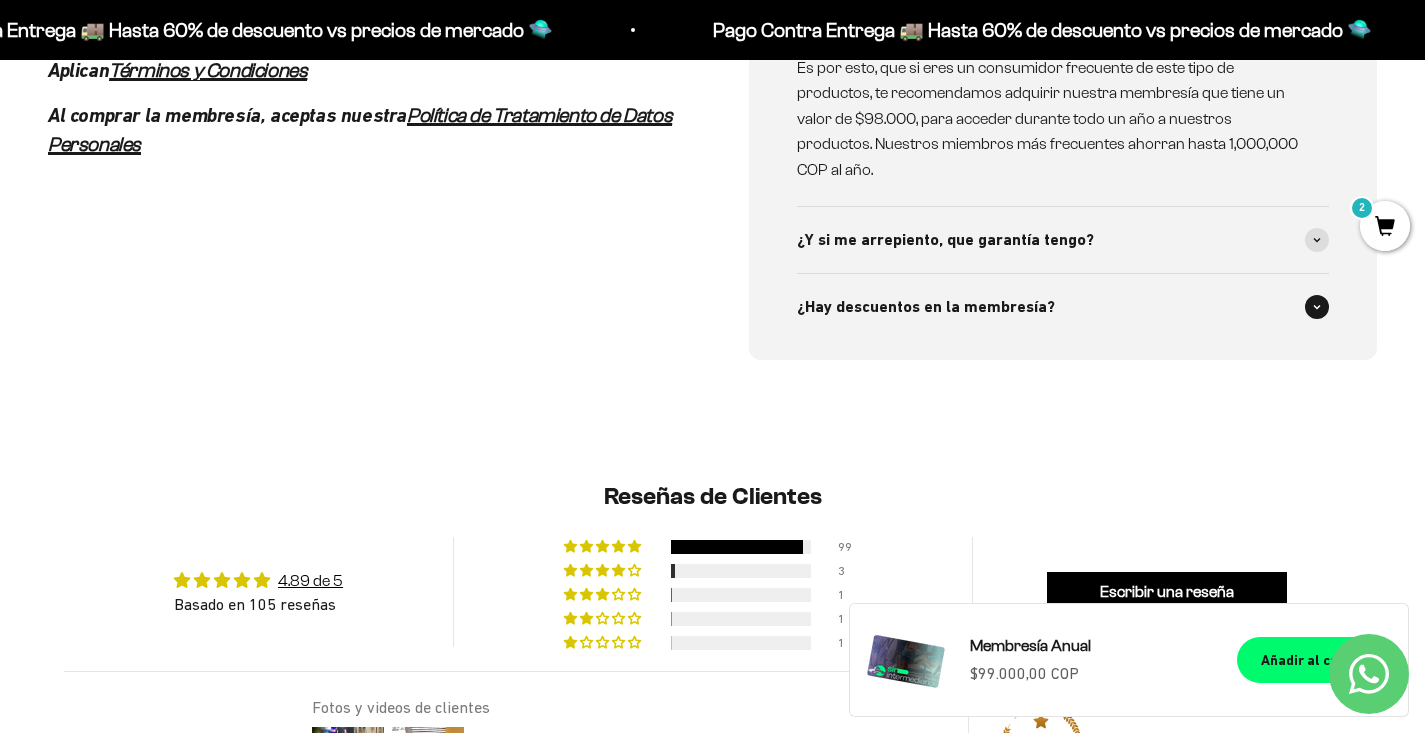 click at bounding box center [1317, 307] 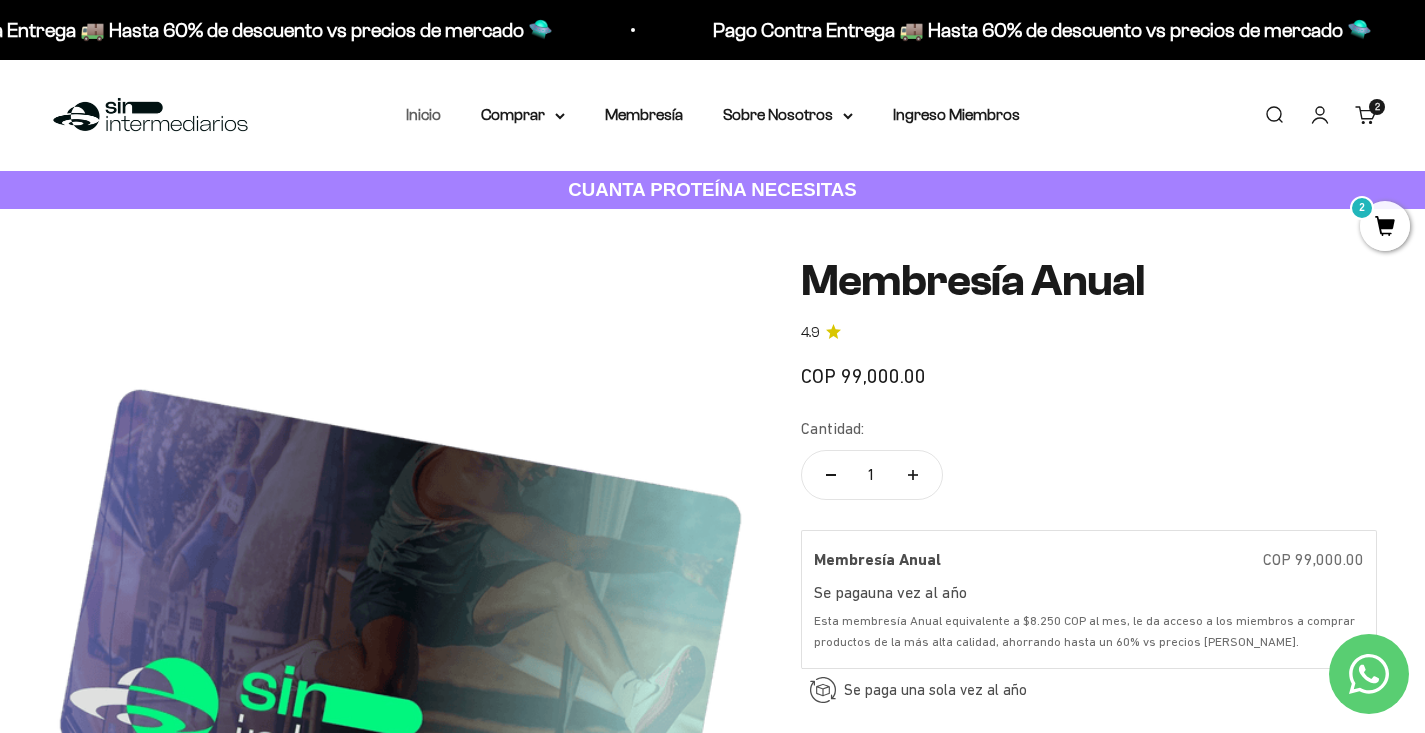 scroll, scrollTop: 0, scrollLeft: 0, axis: both 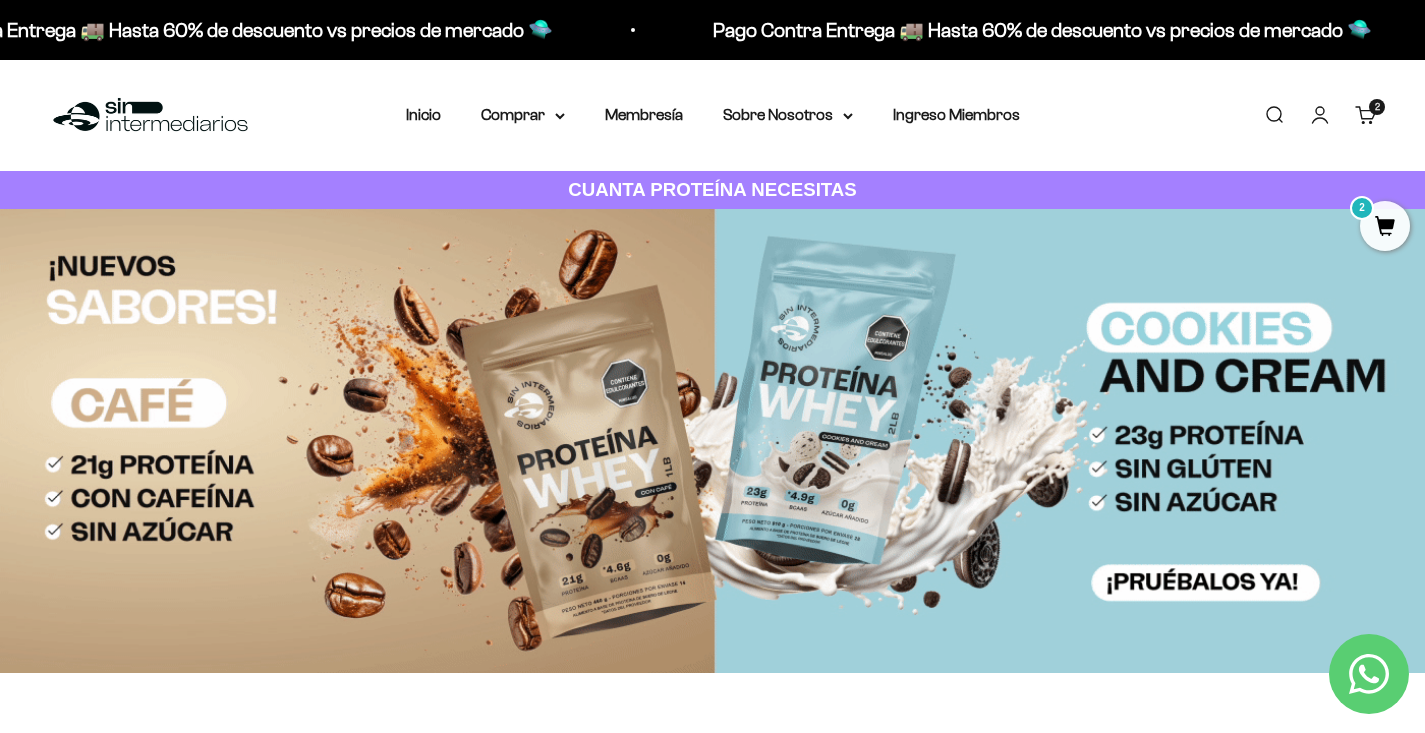 click on "Carrito
2 artículos
2" at bounding box center (1366, 115) 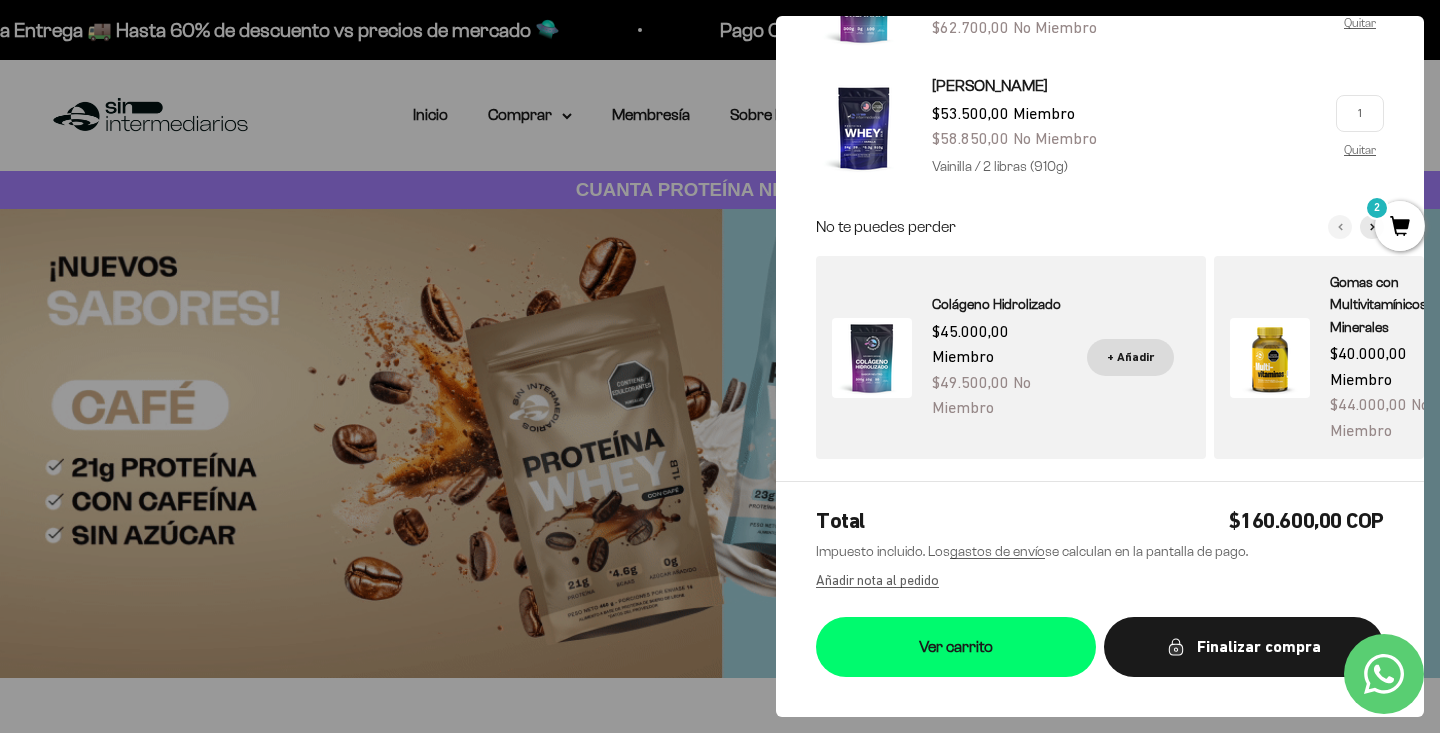 scroll, scrollTop: 238, scrollLeft: 0, axis: vertical 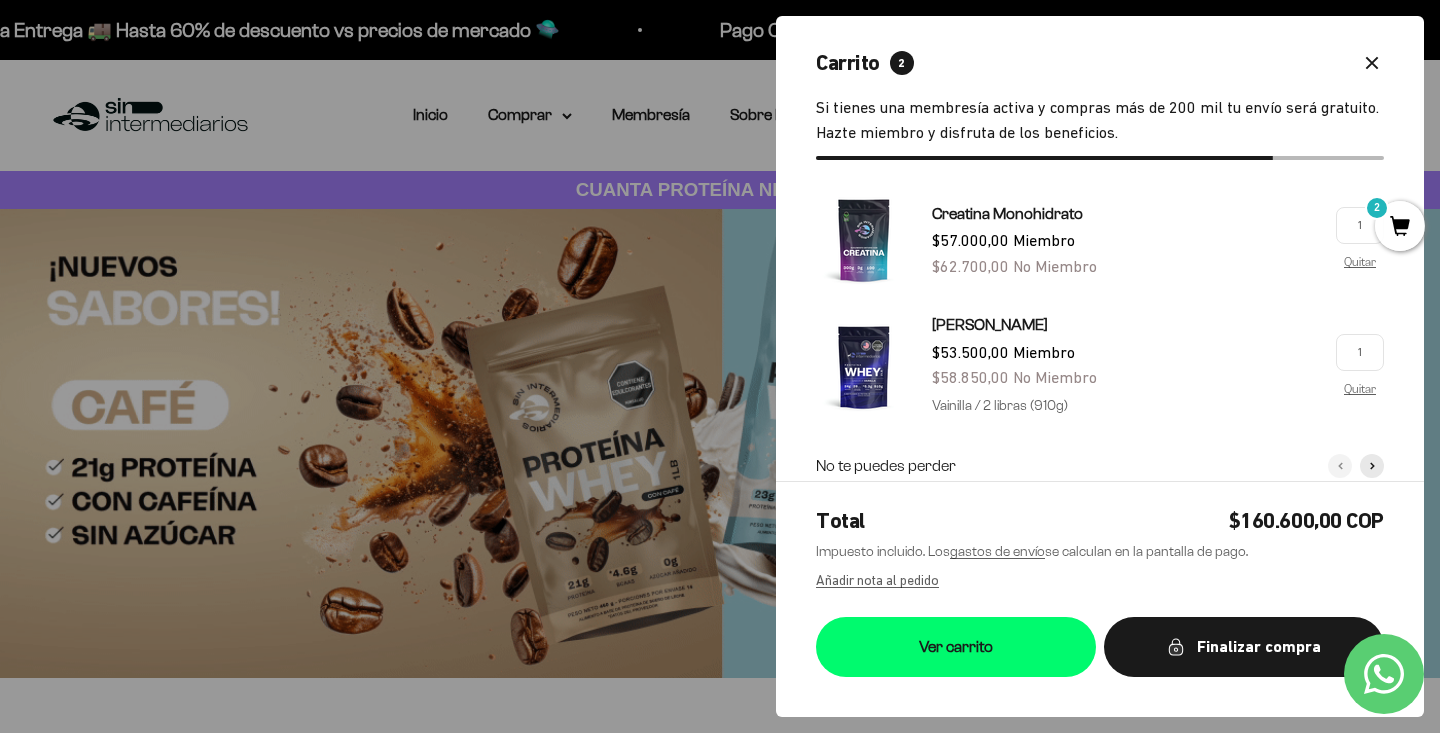 drag, startPoint x: 1118, startPoint y: 359, endPoint x: 1044, endPoint y: 353, distance: 74.24284 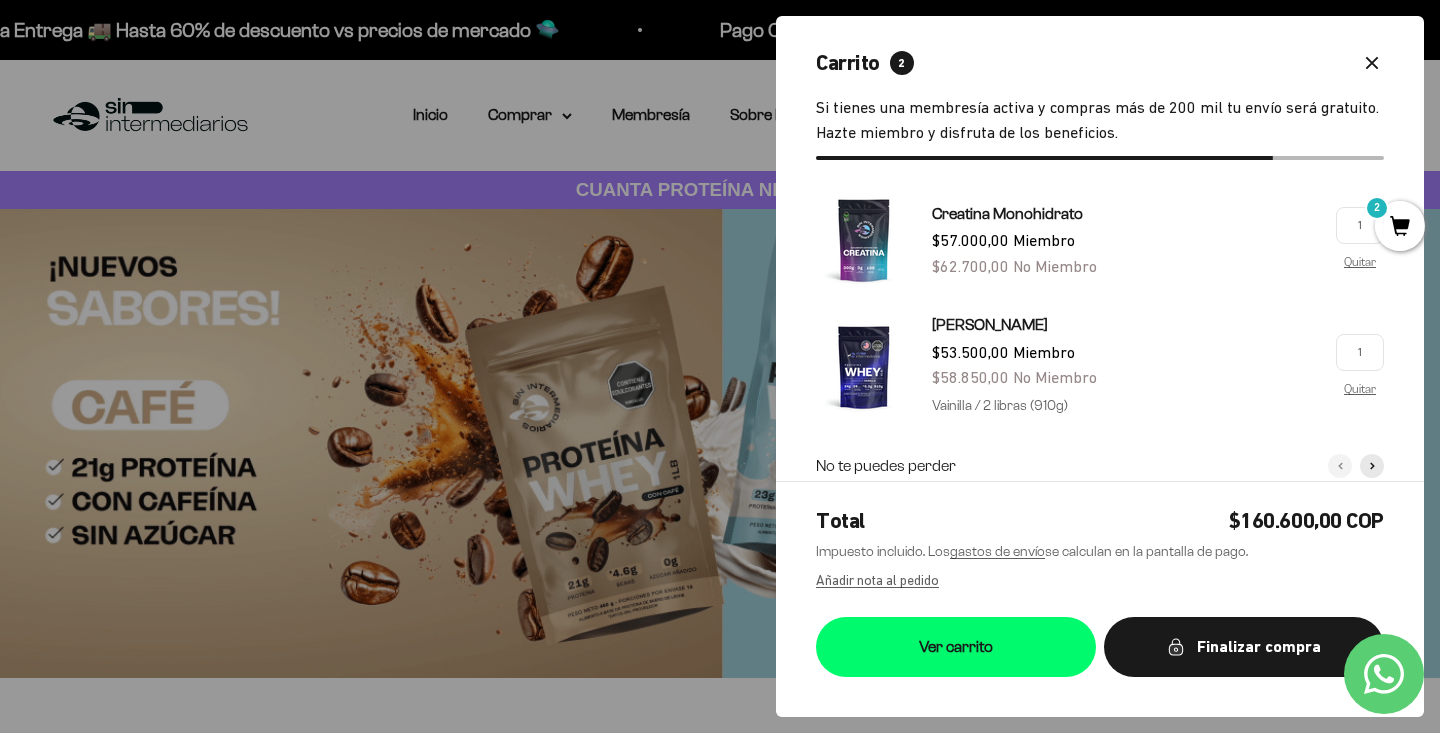 click on "Proteína Whey - Vainilla
$53.500,00   Miembro $58.850,00   No Miembro Vainilla / 2 libras (910g)
1
Quitar
1
Quitar" at bounding box center [1100, 354] 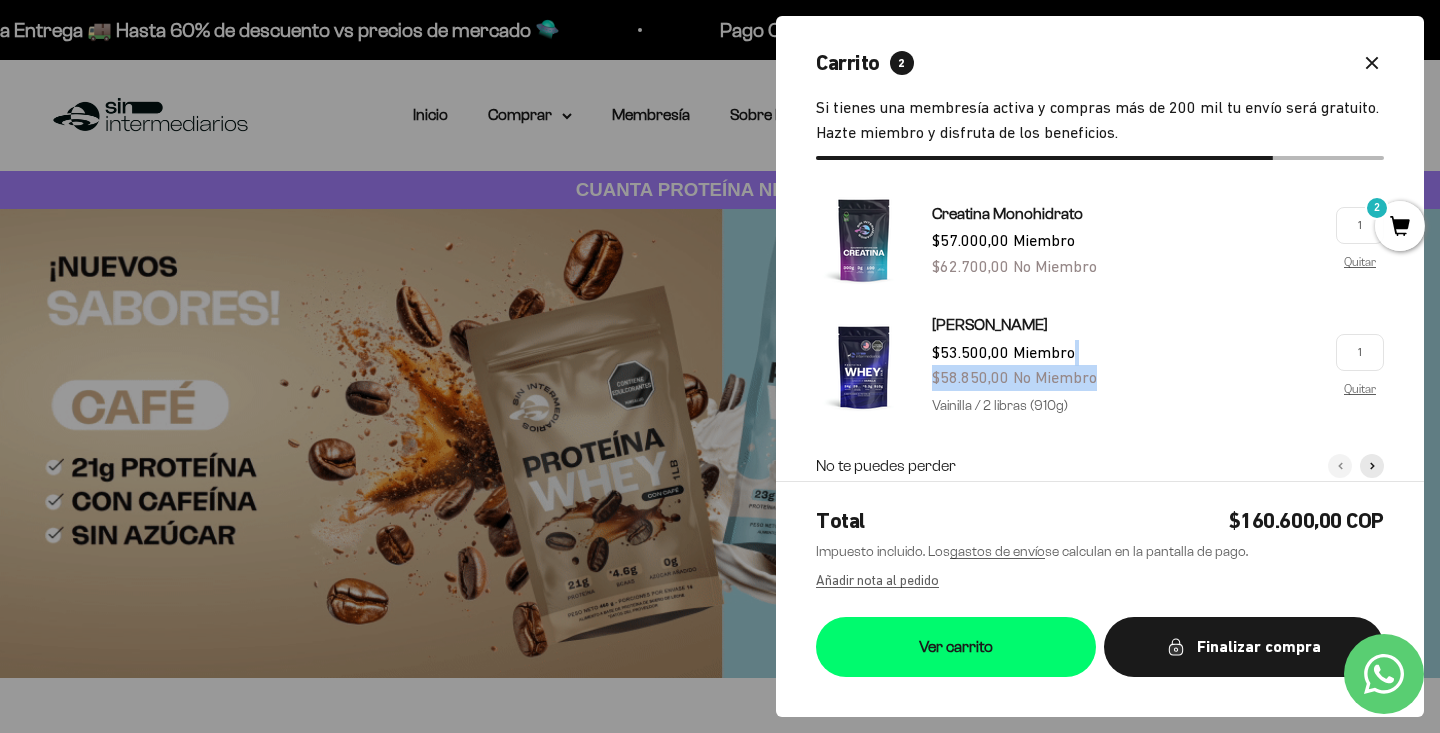 click 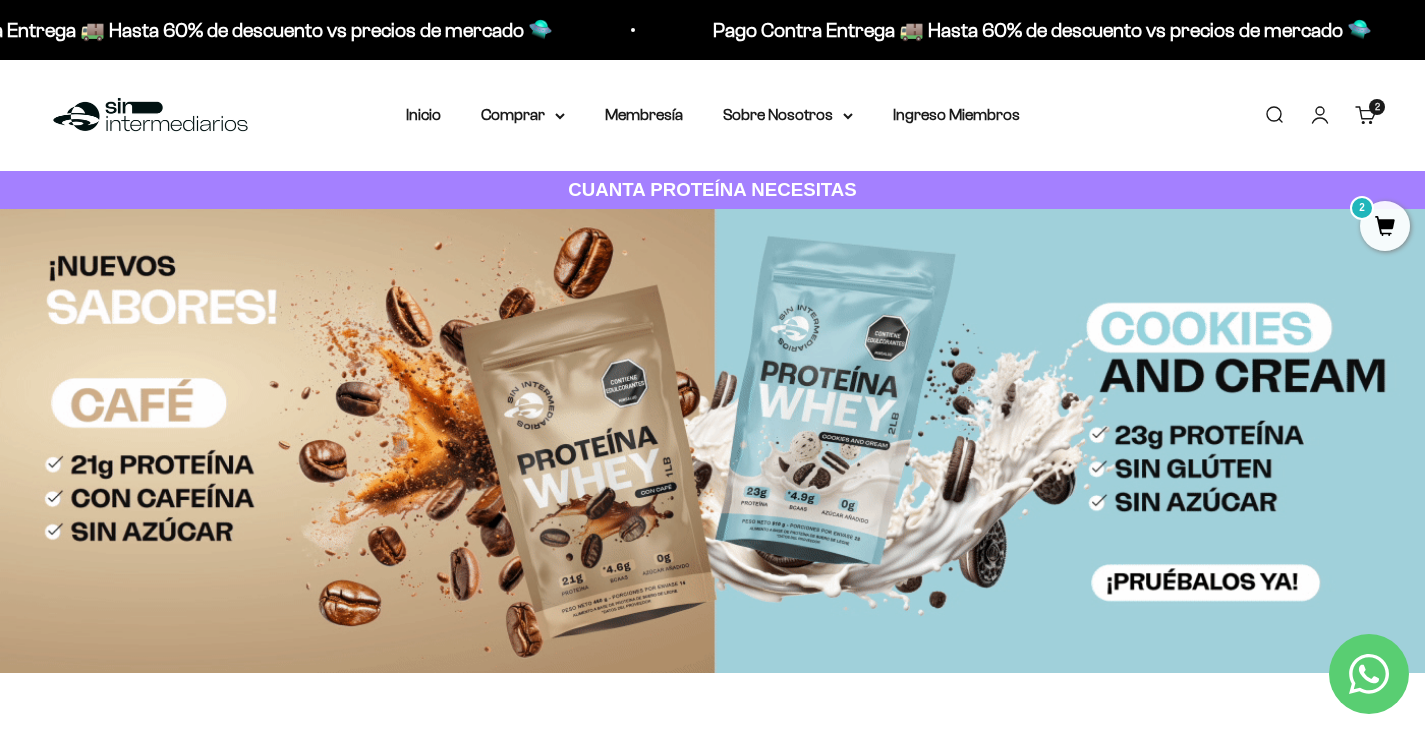 scroll, scrollTop: 0, scrollLeft: 0, axis: both 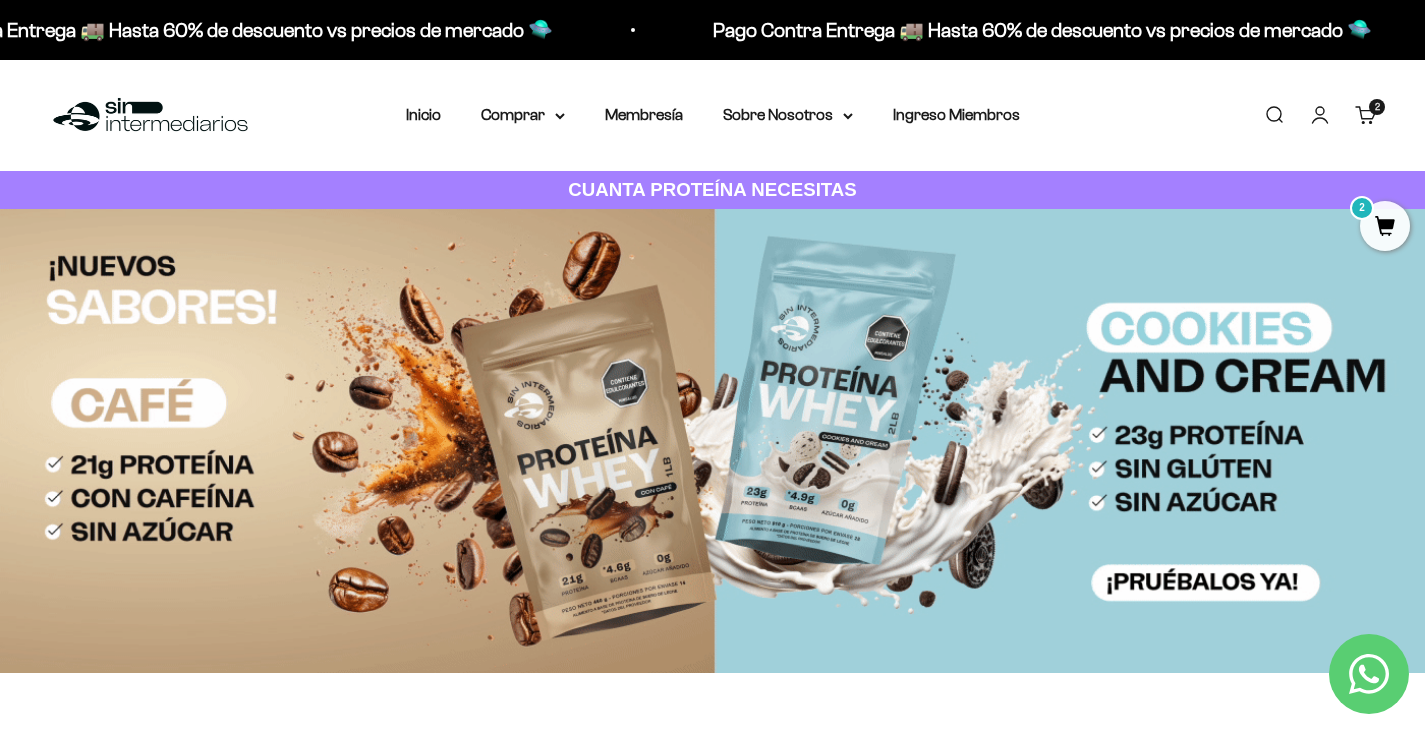 click on "Menú
[GEOGRAPHIC_DATA]
Inicio
Comprar
Proteínas
Ver Todos
Whey
Iso Vegan Pancakes Pre-Entreno 2" at bounding box center [712, 115] 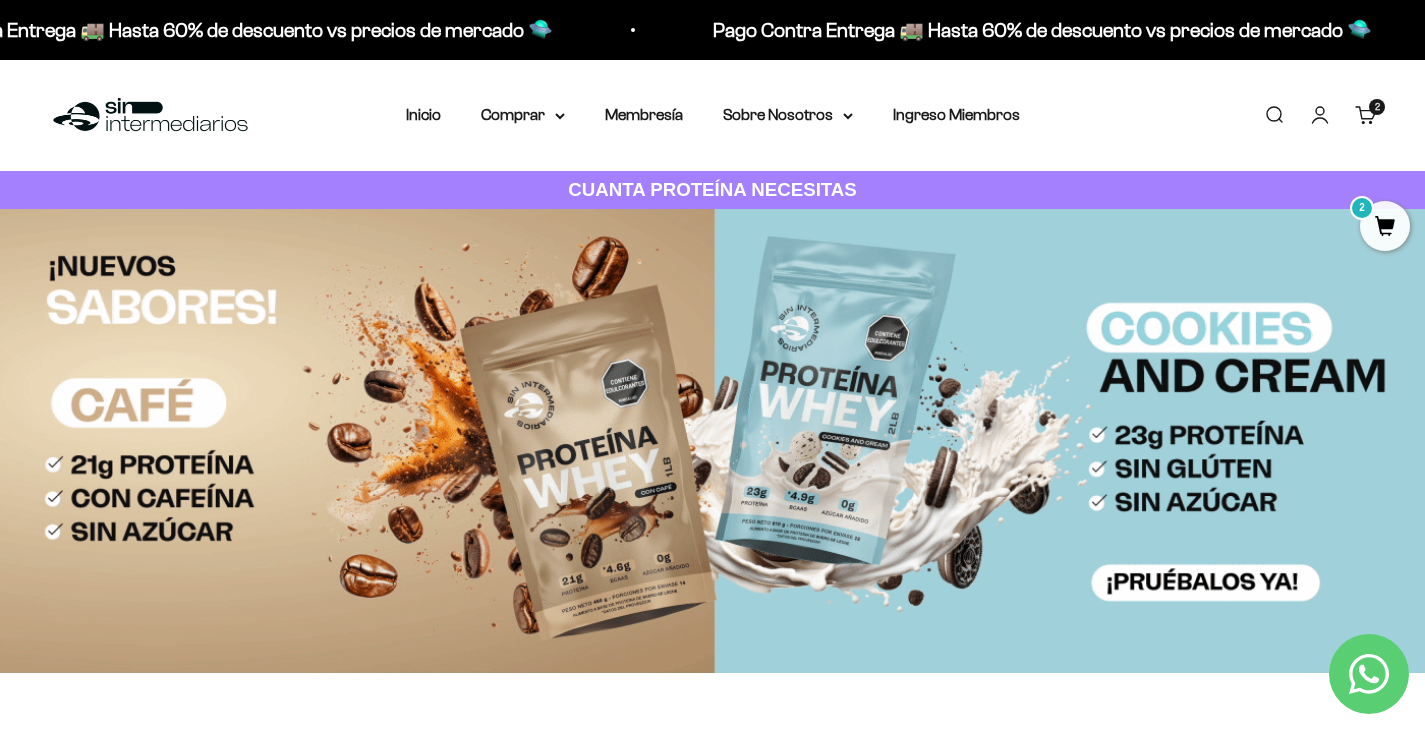 click on "Menú
[GEOGRAPHIC_DATA]
Inicio
Comprar
Proteínas
Ver Todos
Whey
Iso Vegan Pancakes Pre-Entreno 2" at bounding box center [712, 115] 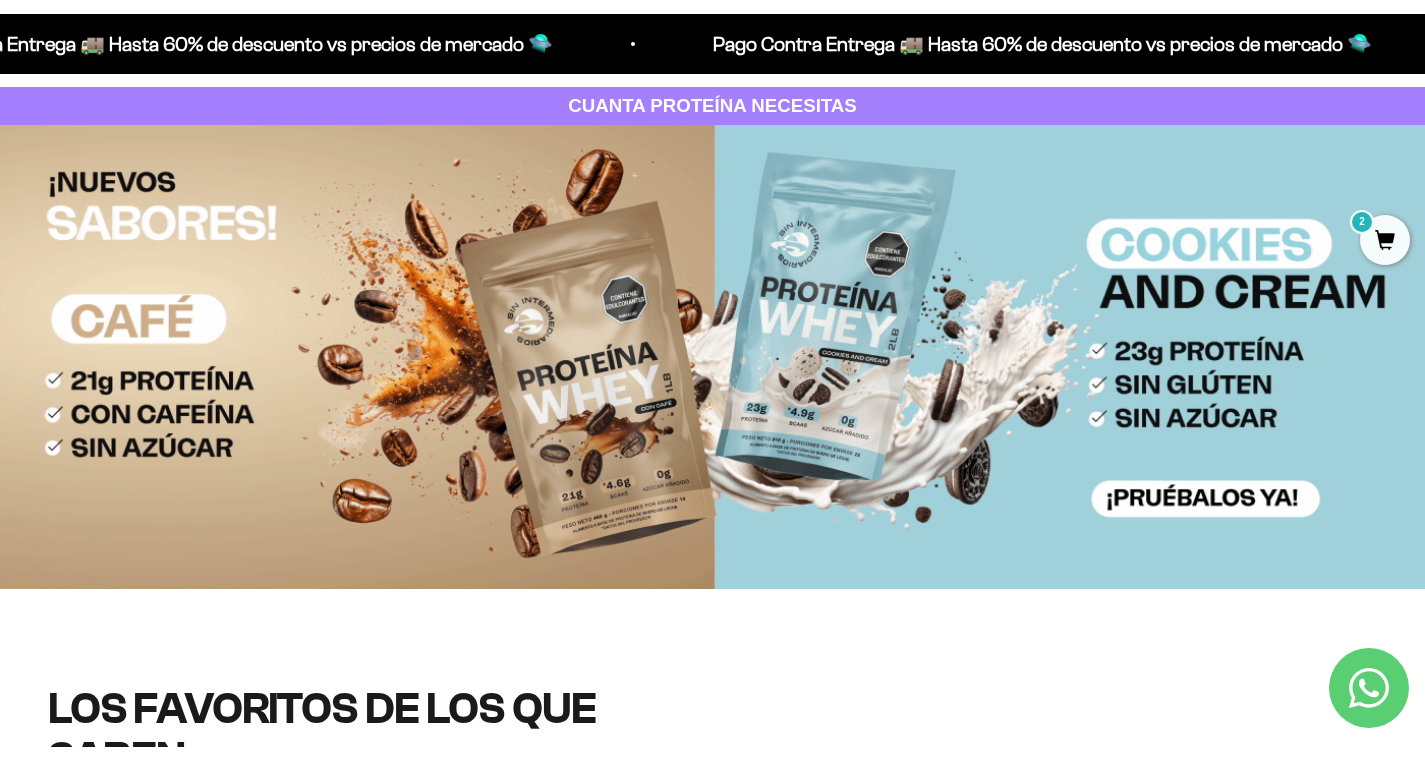 scroll, scrollTop: 121, scrollLeft: 0, axis: vertical 